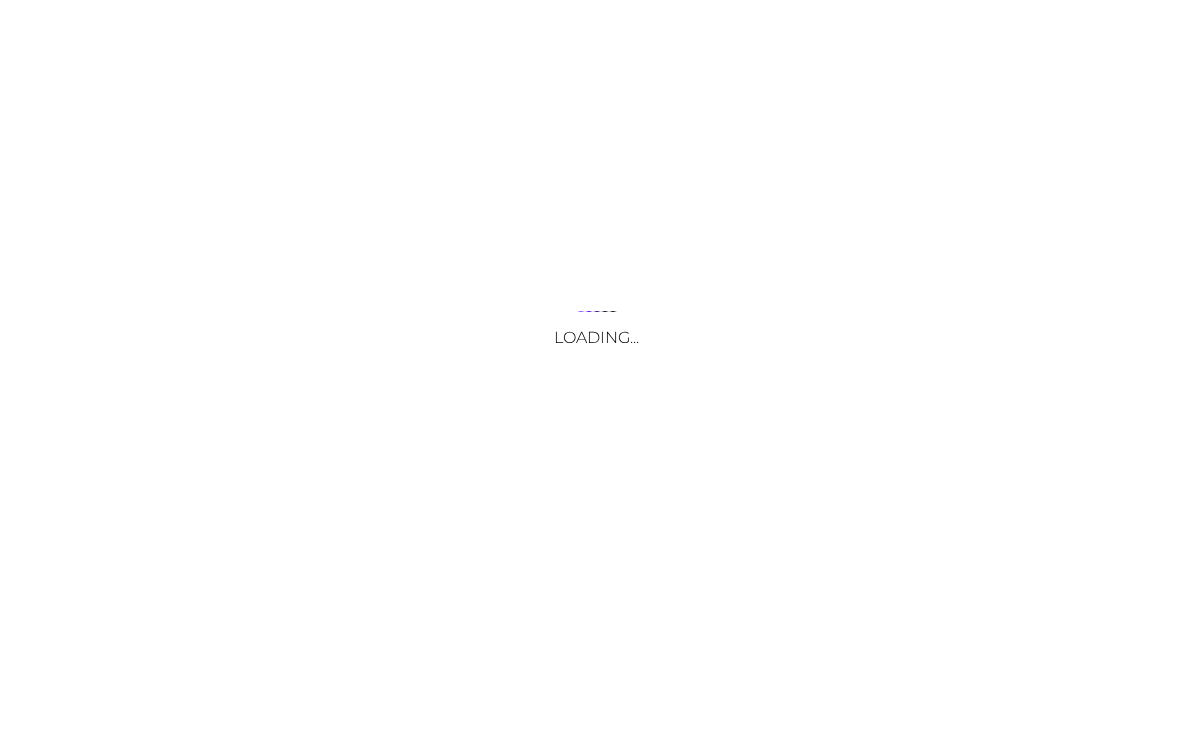 scroll, scrollTop: 0, scrollLeft: 0, axis: both 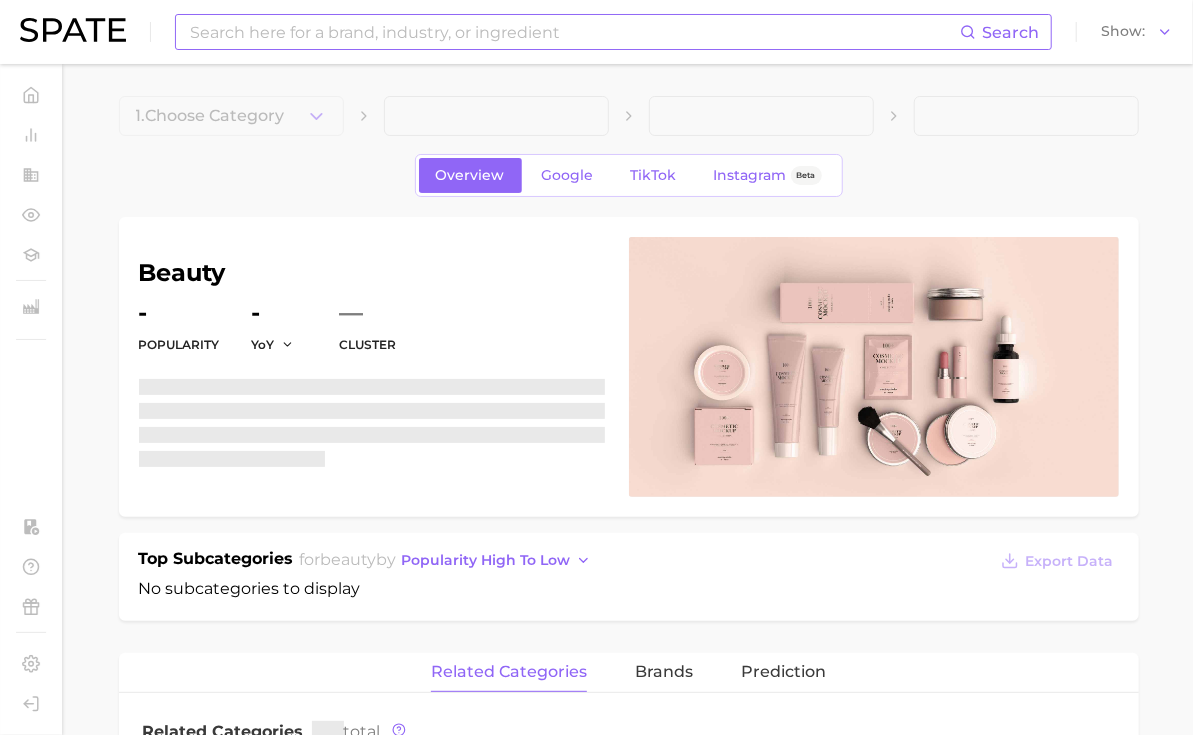 click at bounding box center [574, 32] 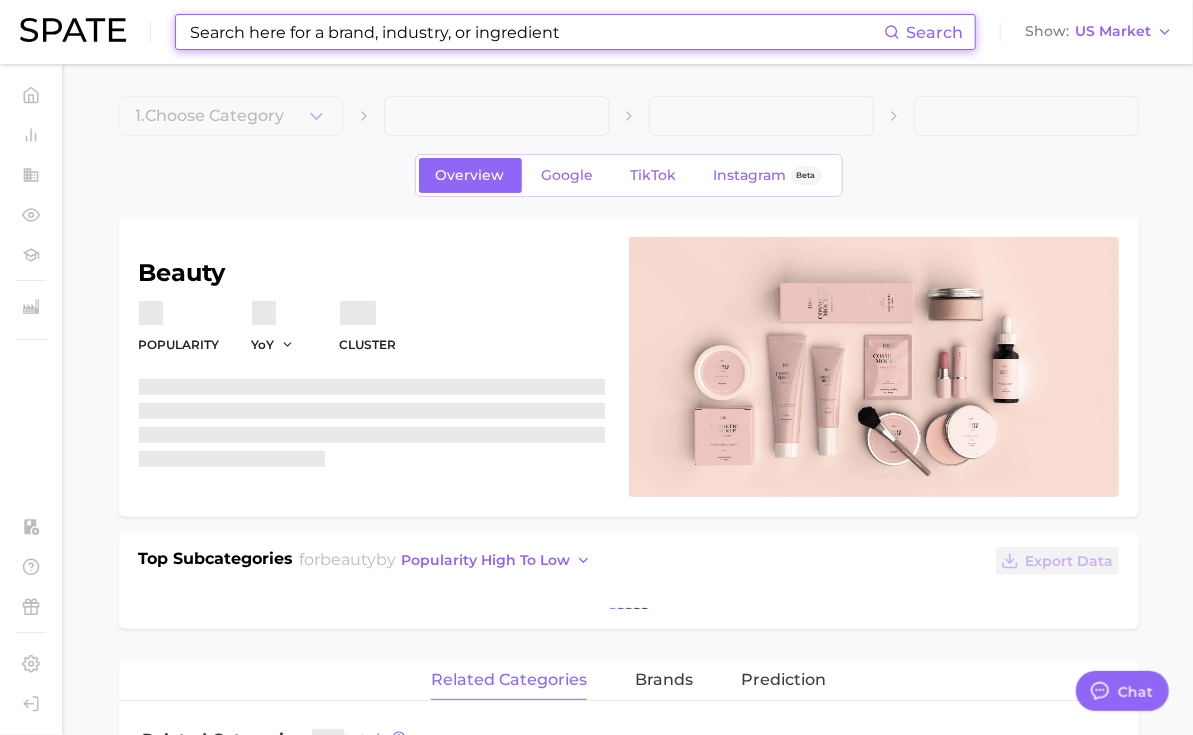 type on "x" 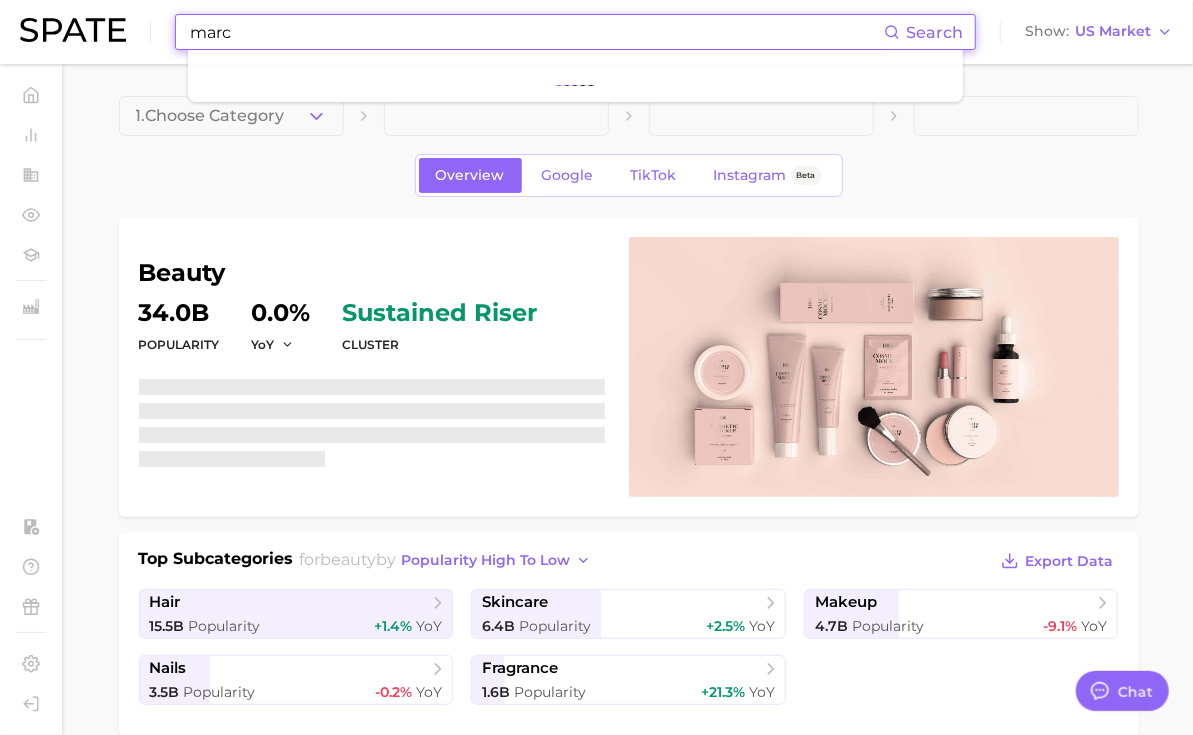scroll, scrollTop: 9662, scrollLeft: 0, axis: vertical 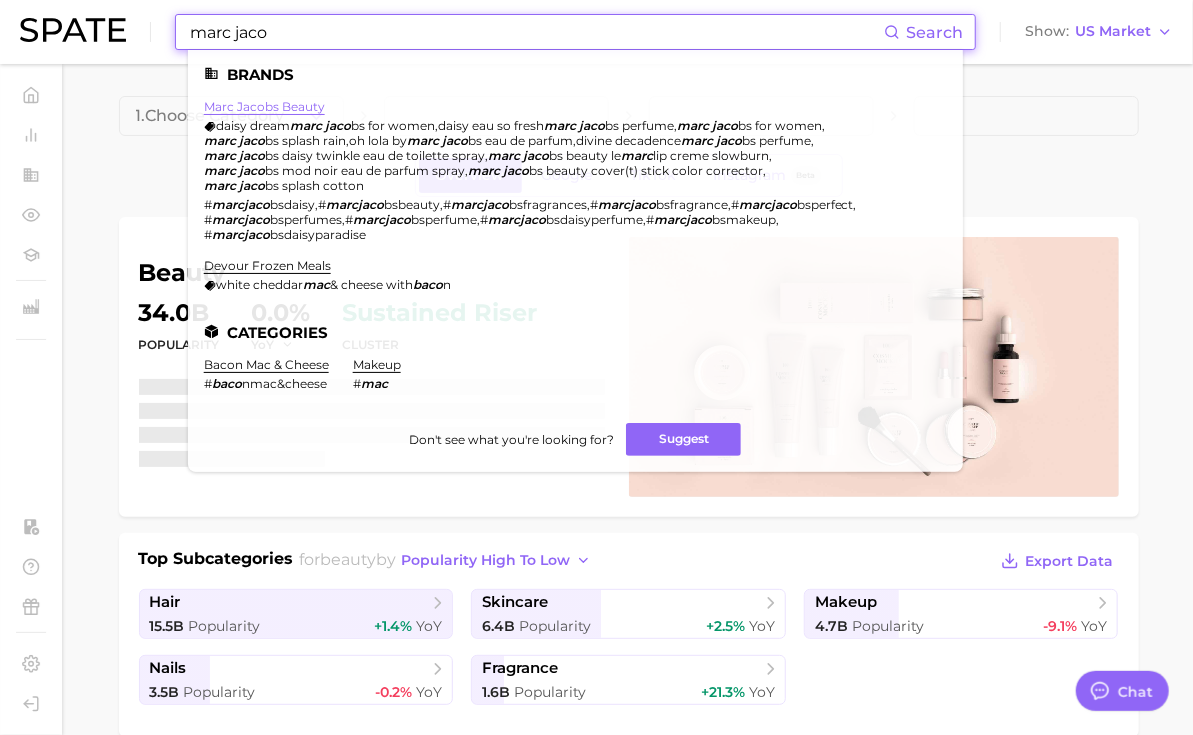 type on "marc jaco" 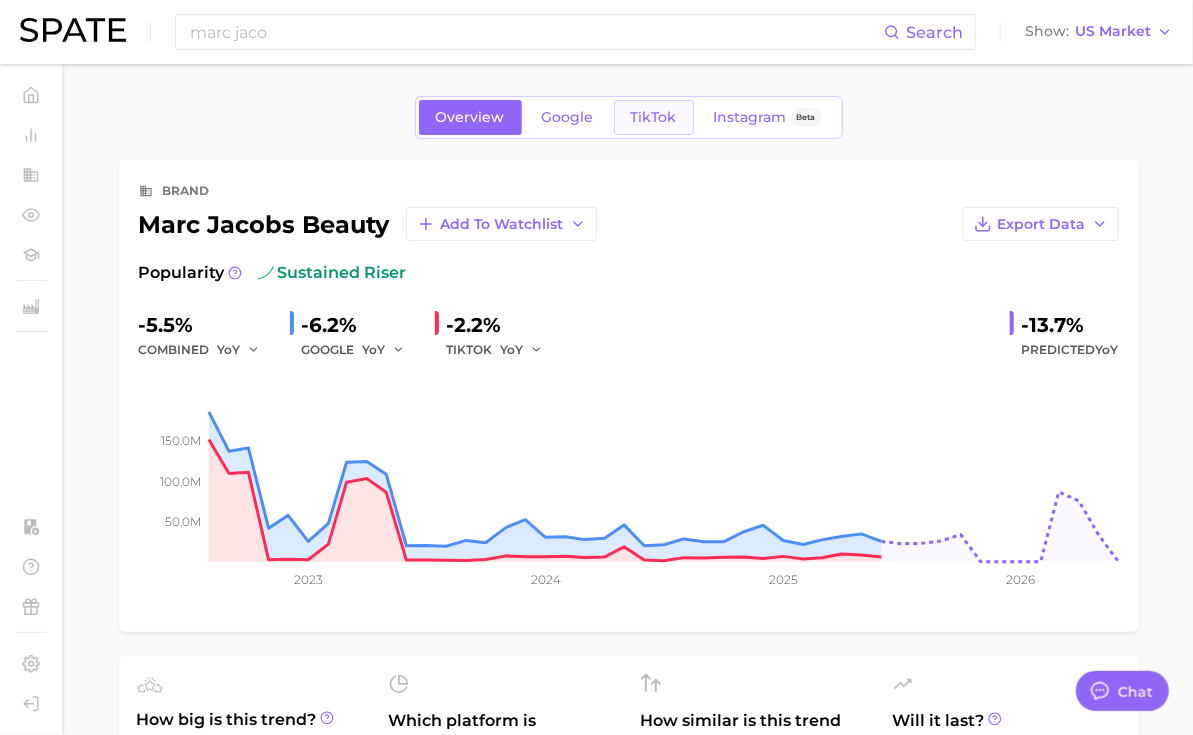 click on "TikTok" at bounding box center (654, 117) 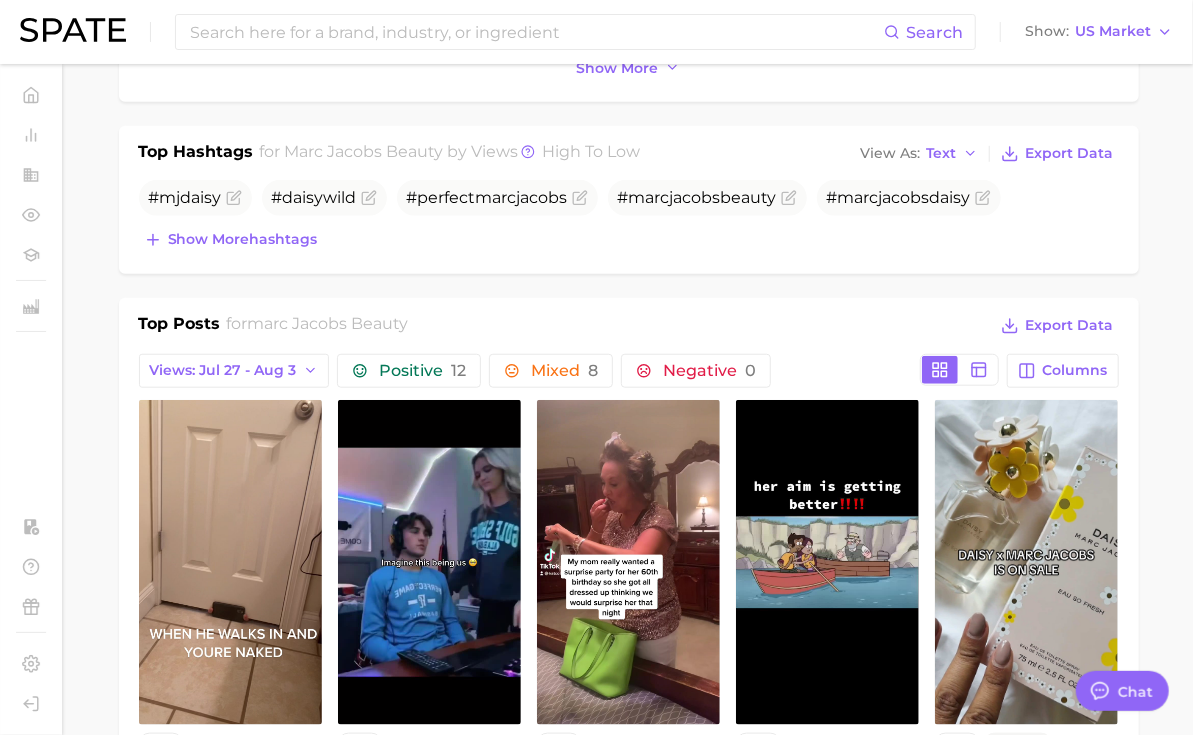 scroll, scrollTop: 1366, scrollLeft: 0, axis: vertical 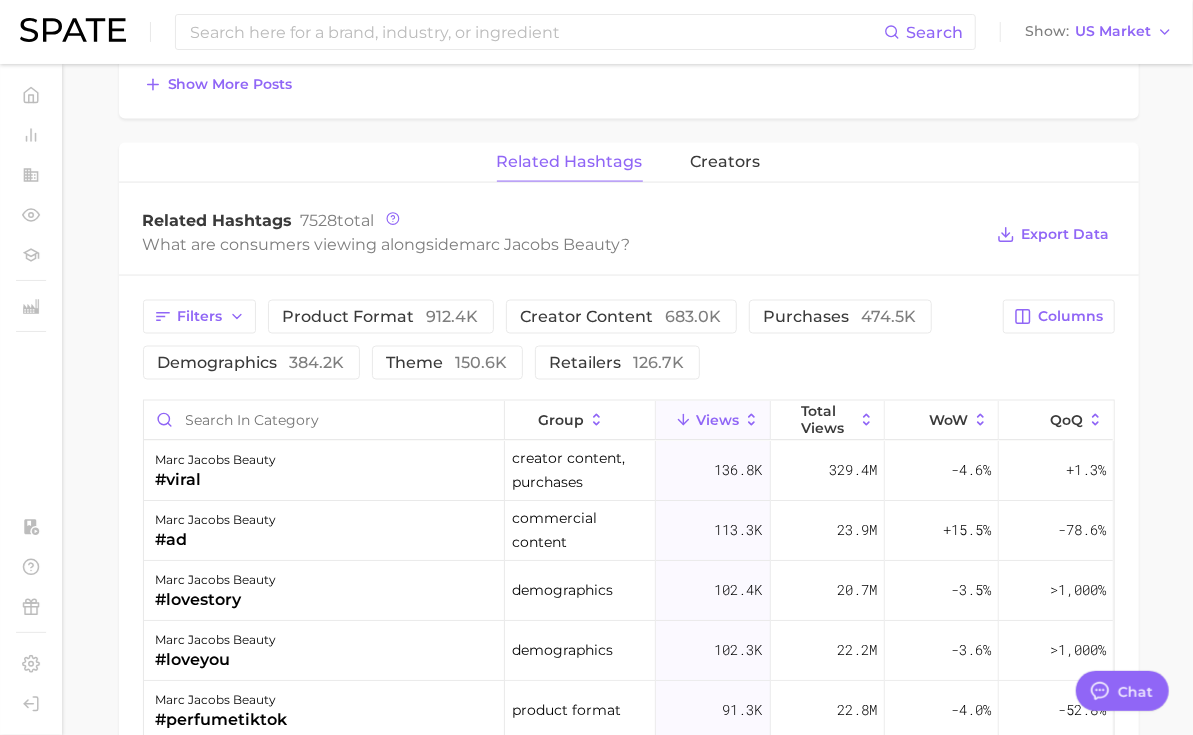 click on "Filters product format   912.4k creator content   683.0k purchases   474.5k demographics   384.2k theme   150.6k retailers   126.7k Columns group Views Total Views WoW QoQ [BRAND] beauty #viral creator content, purchases 136.8k 329.4m -4.6% +1.3% [BRAND] beauty #ad commercial content 113.3k 23.9m +15.5% -78.6% [BRAND] beauty #lovestory demographics 102.4k 20.7m -3.5% >1,000% [BRAND] beauty #loveyou demographics 102.3k 22.2m -3.6% >1,000% [BRAND] beauty #perfumetiktok product format 91.3k 22.8m -4.0% -52.8% [BRAND] beauty #perfumetok product format 74.5k 19.6m -4.4% -54.6% [BRAND] beauty #trending creator content, purchases 72.0k 129.3m +0.4% -22.2% [BRAND] beauty #perfume product format 66.6k 26.5m -7.4% -54.9% [BRAND] beauty #perfumes product format 51.5k 3.9m +4.3% +29.1% [BRAND] beauty #pov creator content 44.1k 18.9m -8.0% +64.5% [BRAND] beauty #birthday holidays 38.0k 9.6m +18.1% +14.6% [BRAND] beauty #creatorsearchinsights influencers 35.8k 1.1m +7.6% #mom" at bounding box center (629, 717) 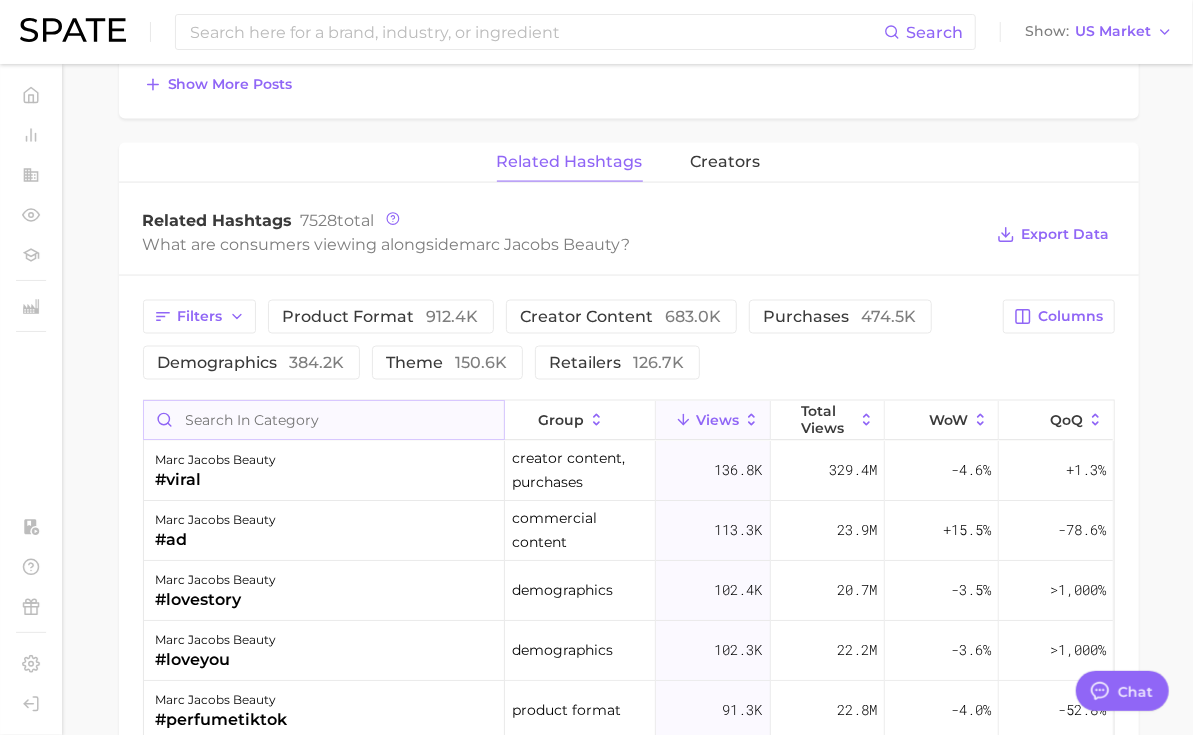 click at bounding box center (324, 420) 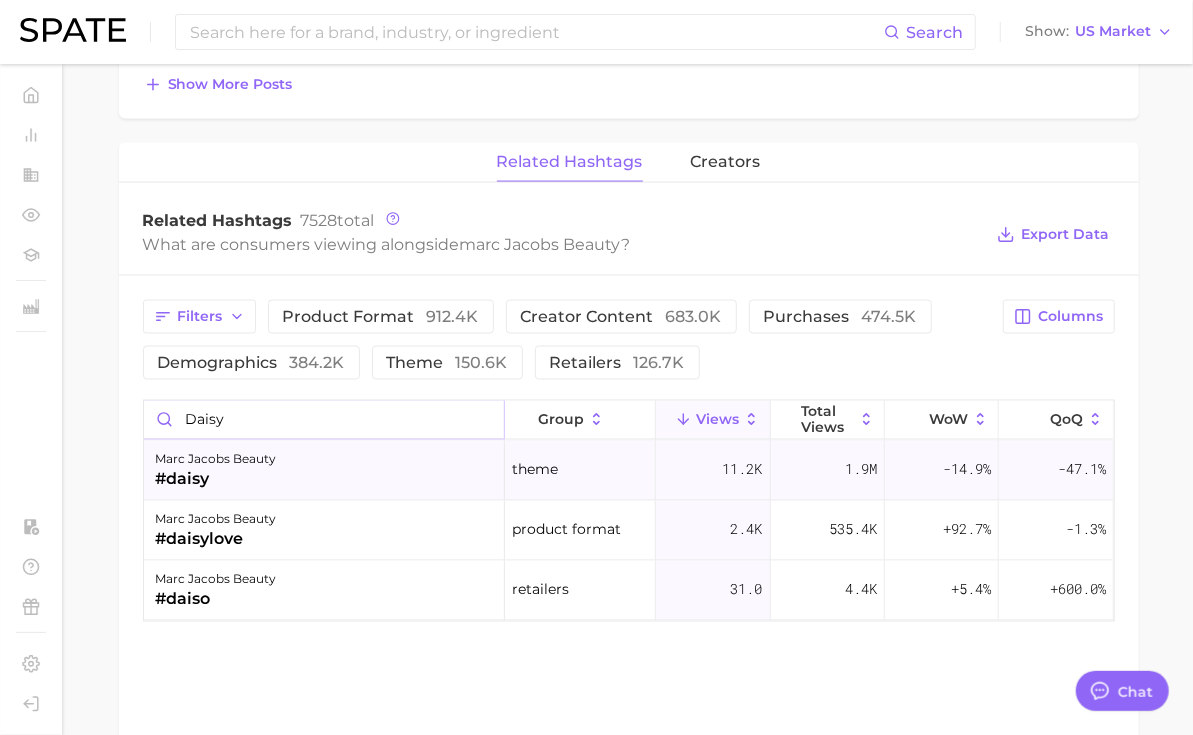 type on "daisy" 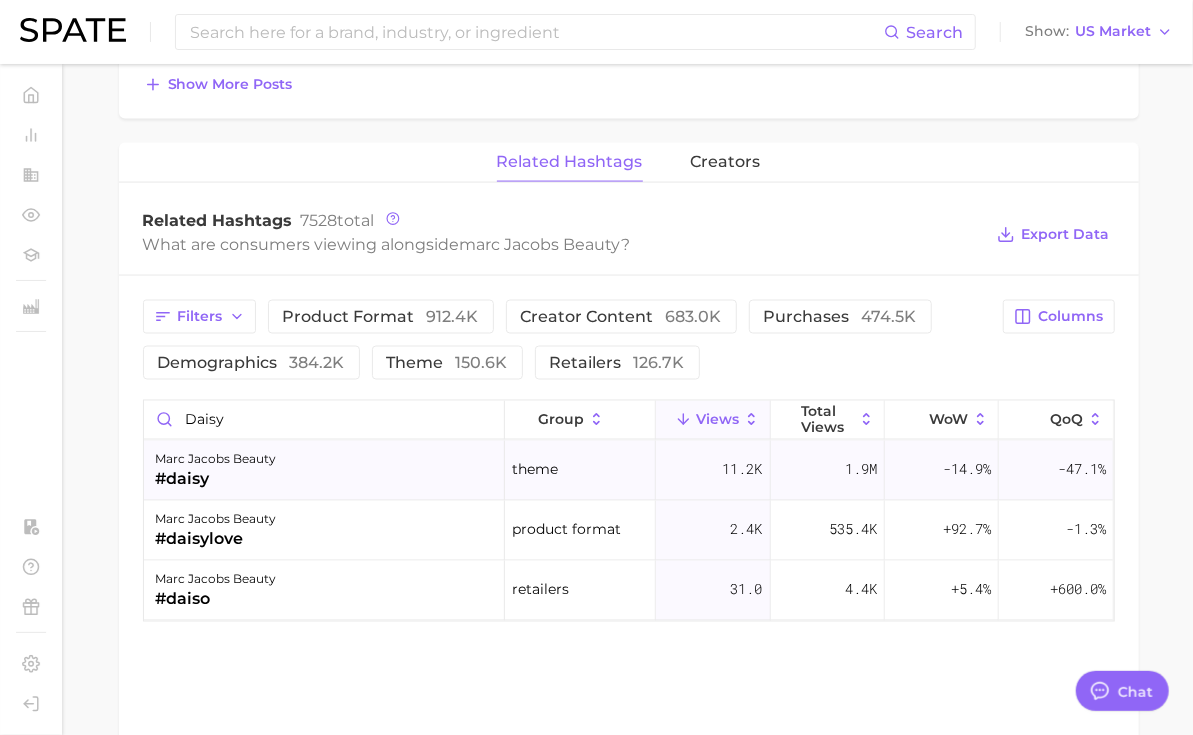 click on "[BRAND] beauty #daisy" at bounding box center (324, 471) 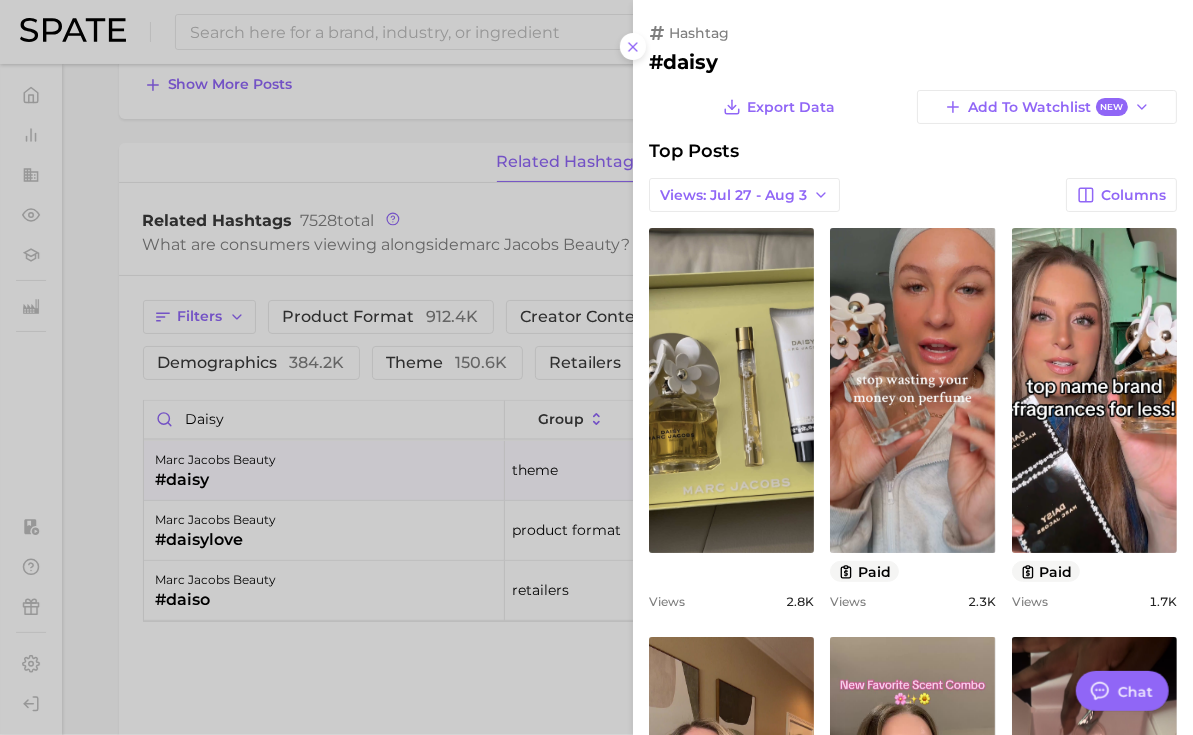 scroll, scrollTop: 0, scrollLeft: 0, axis: both 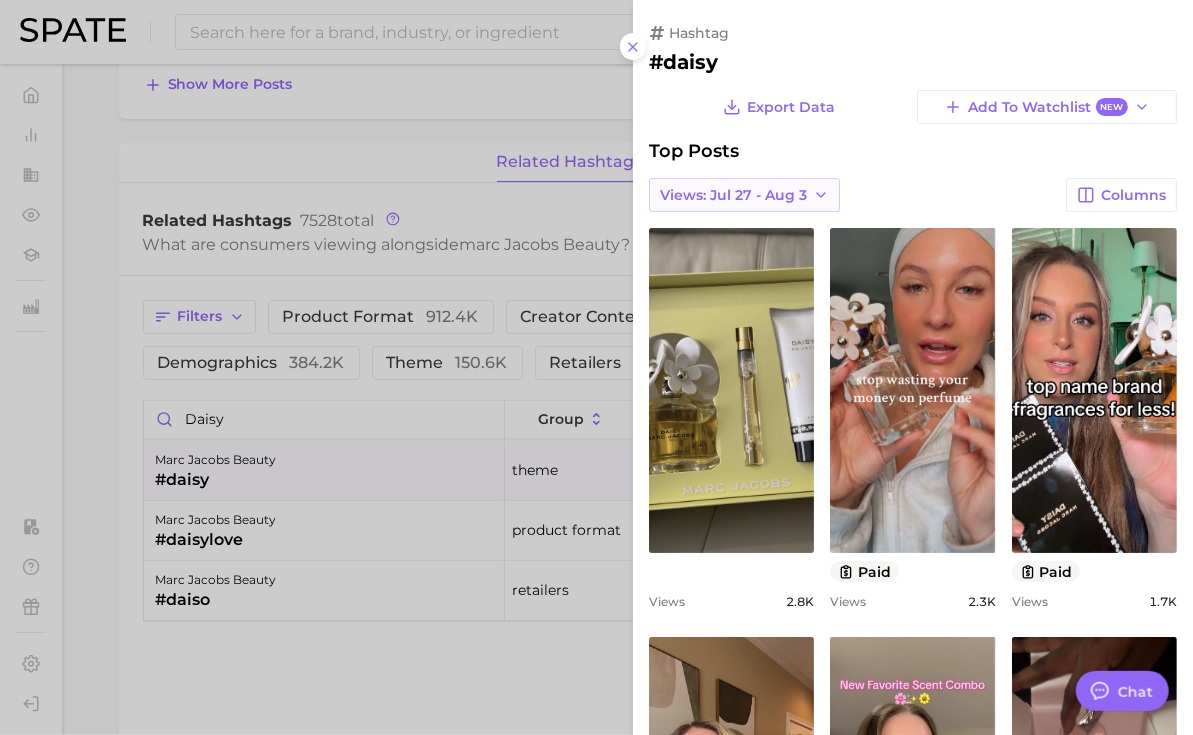 click on "Views: Jul 27 - Aug 3" at bounding box center (744, 195) 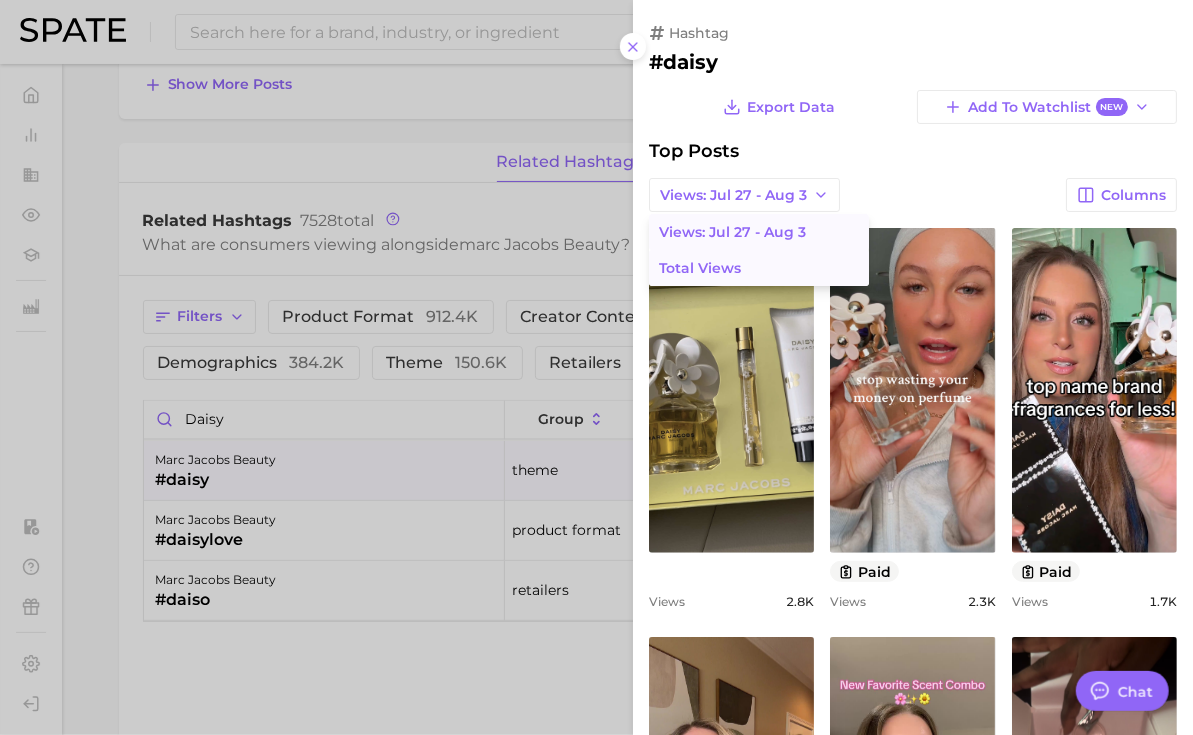 click on "Total Views" at bounding box center (759, 268) 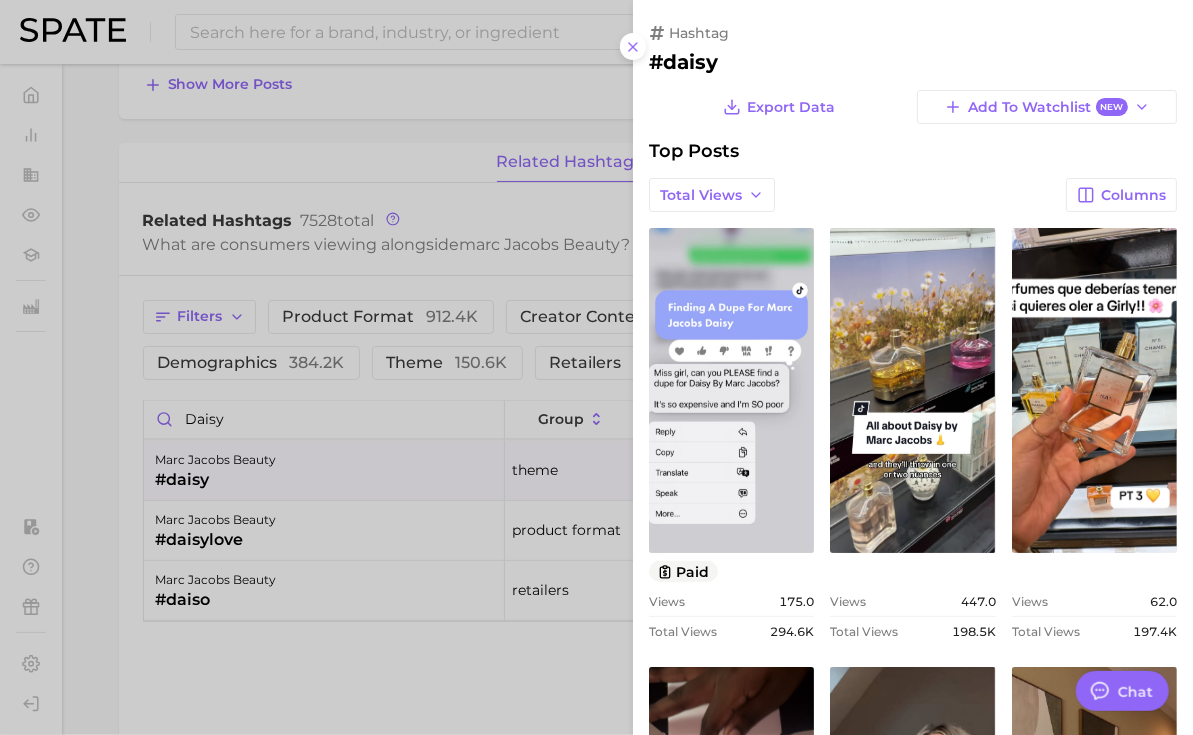 scroll, scrollTop: 0, scrollLeft: 0, axis: both 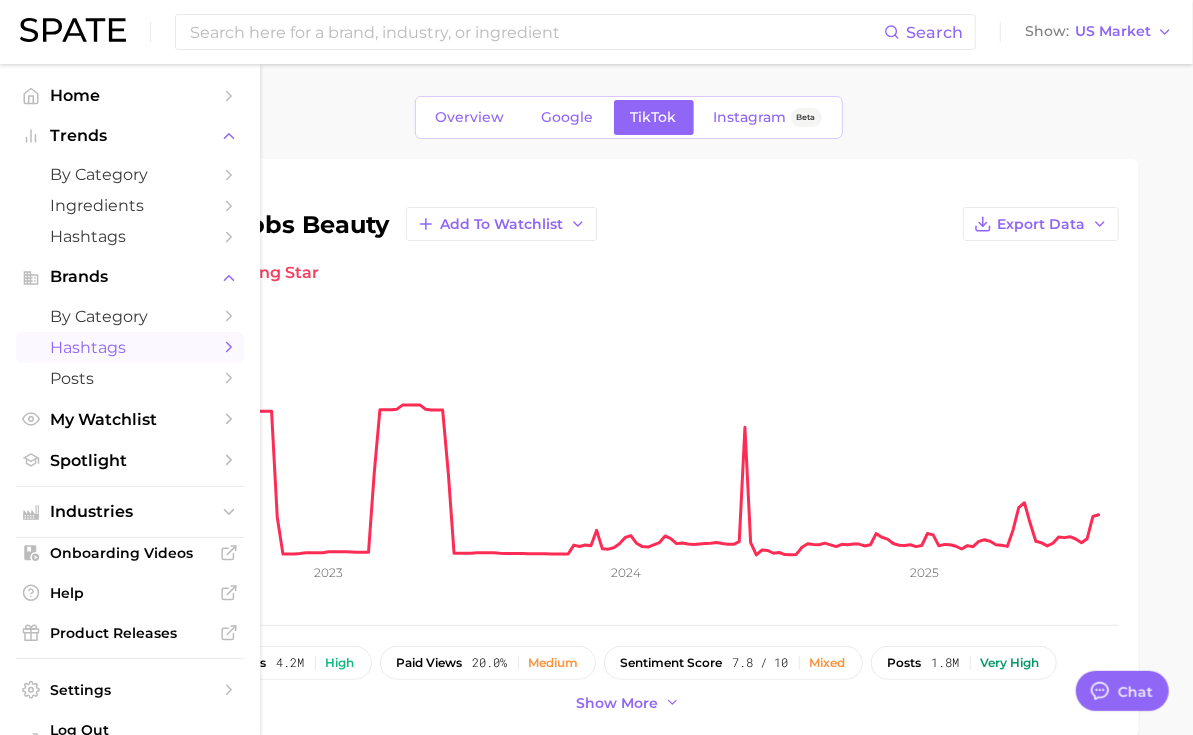click on "Hashtags" at bounding box center (130, 347) 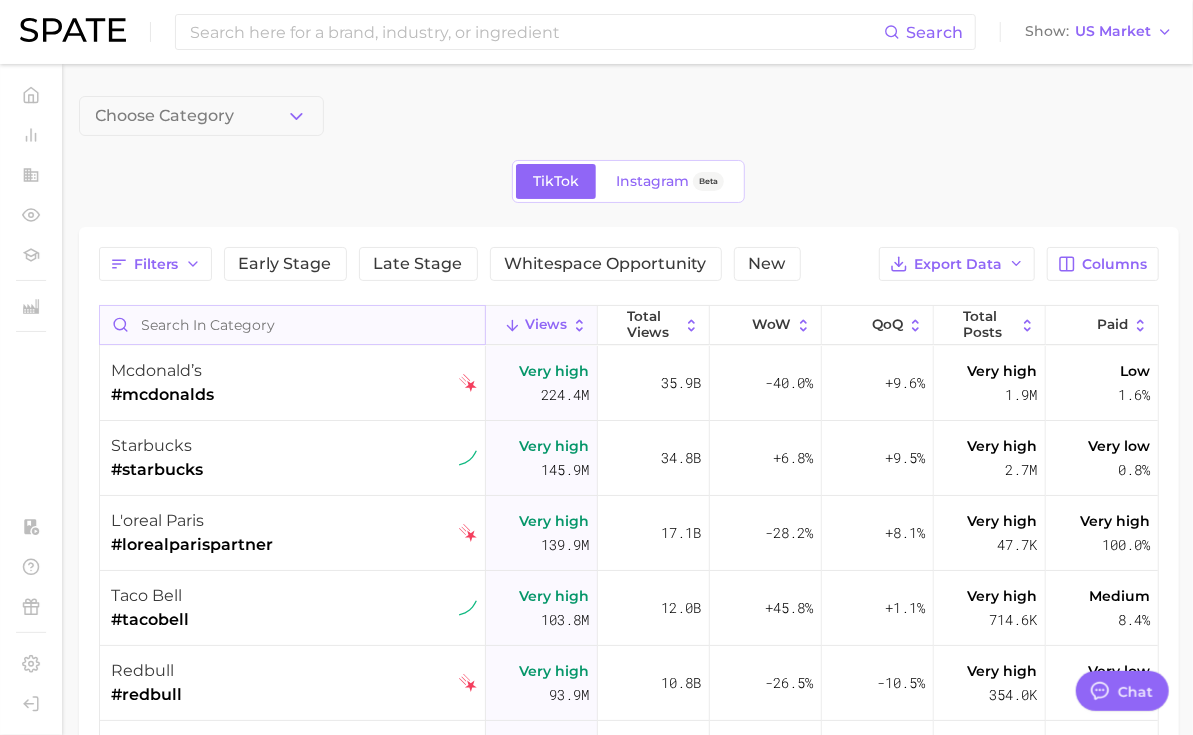 click at bounding box center [292, 325] 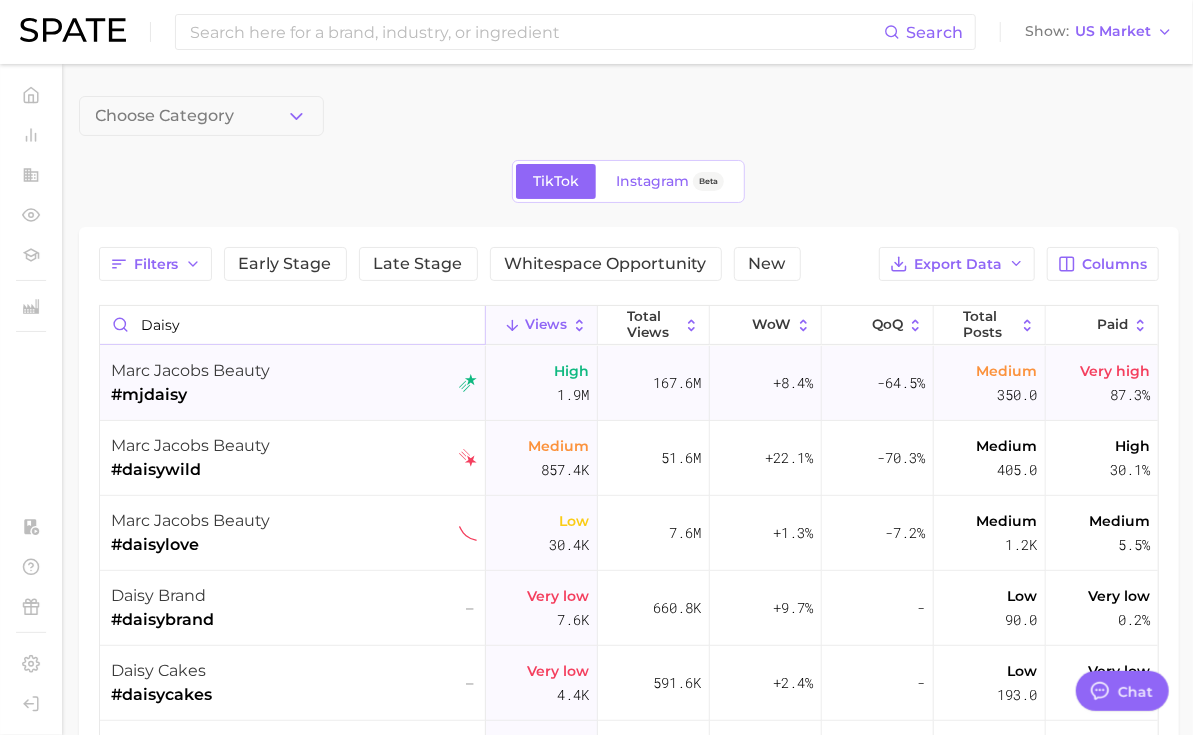type on "daisy" 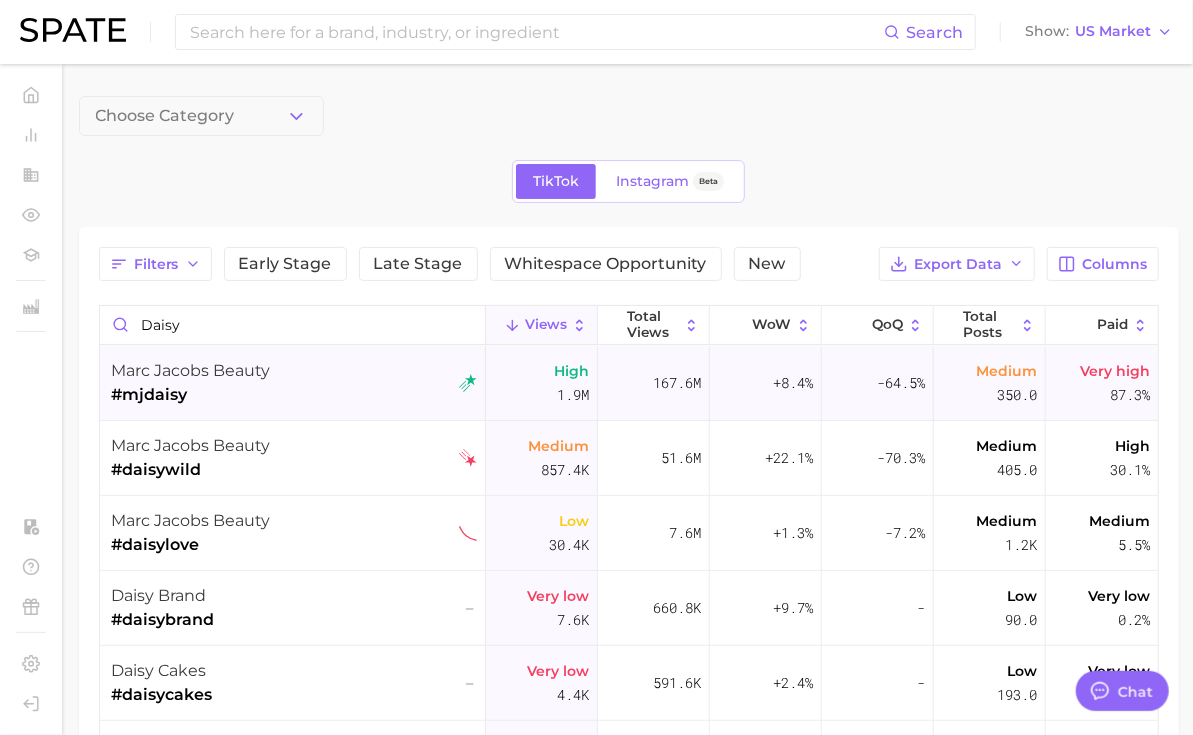 click on "[BRAND] beauty #mj[PERSON]" at bounding box center [295, 383] 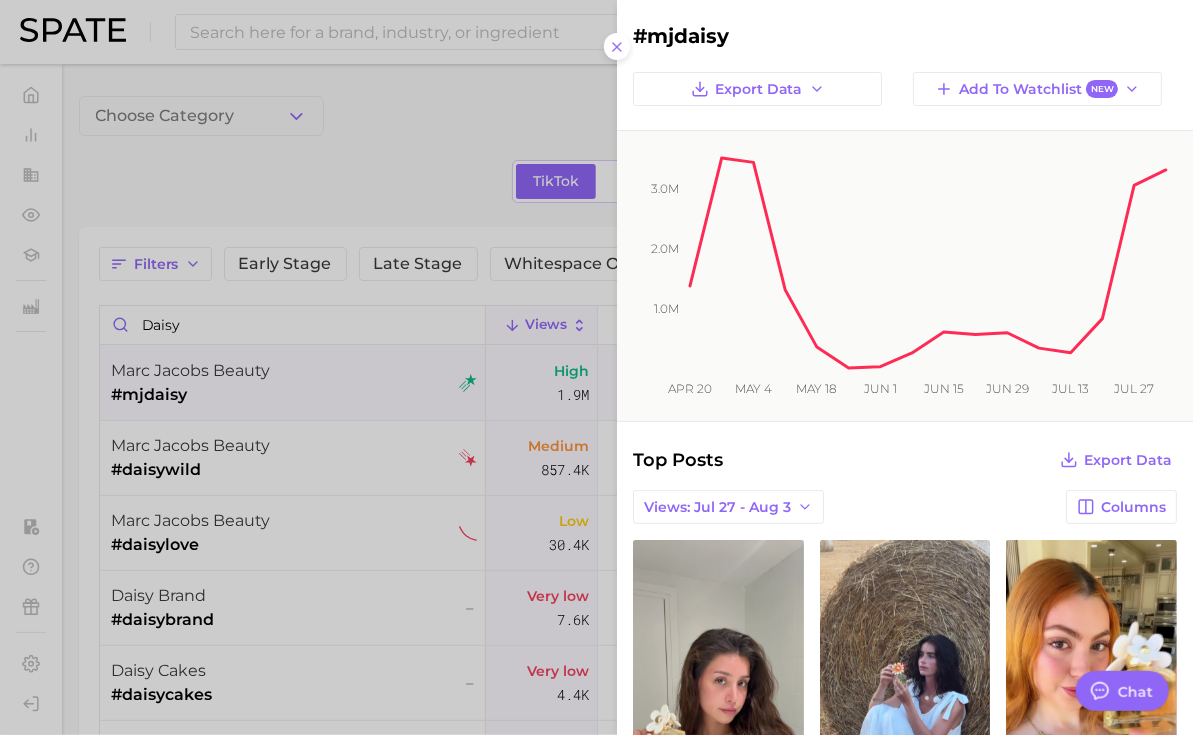 scroll, scrollTop: 0, scrollLeft: 0, axis: both 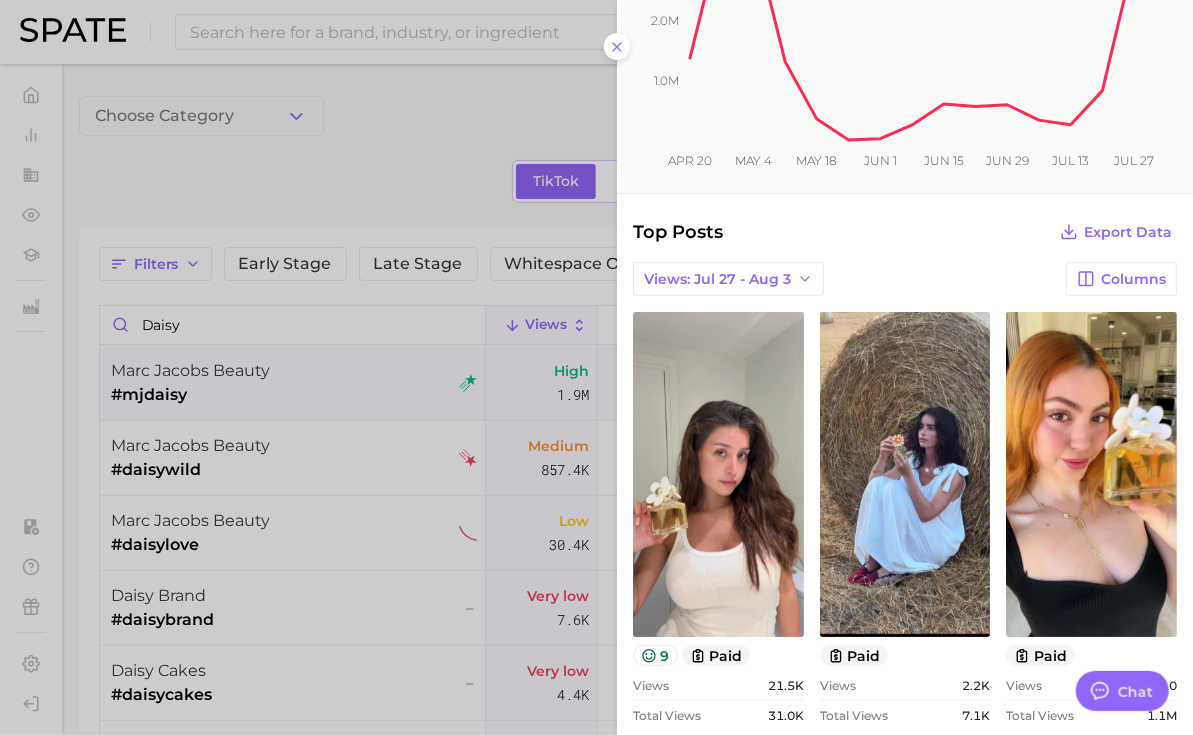 click at bounding box center (596, 367) 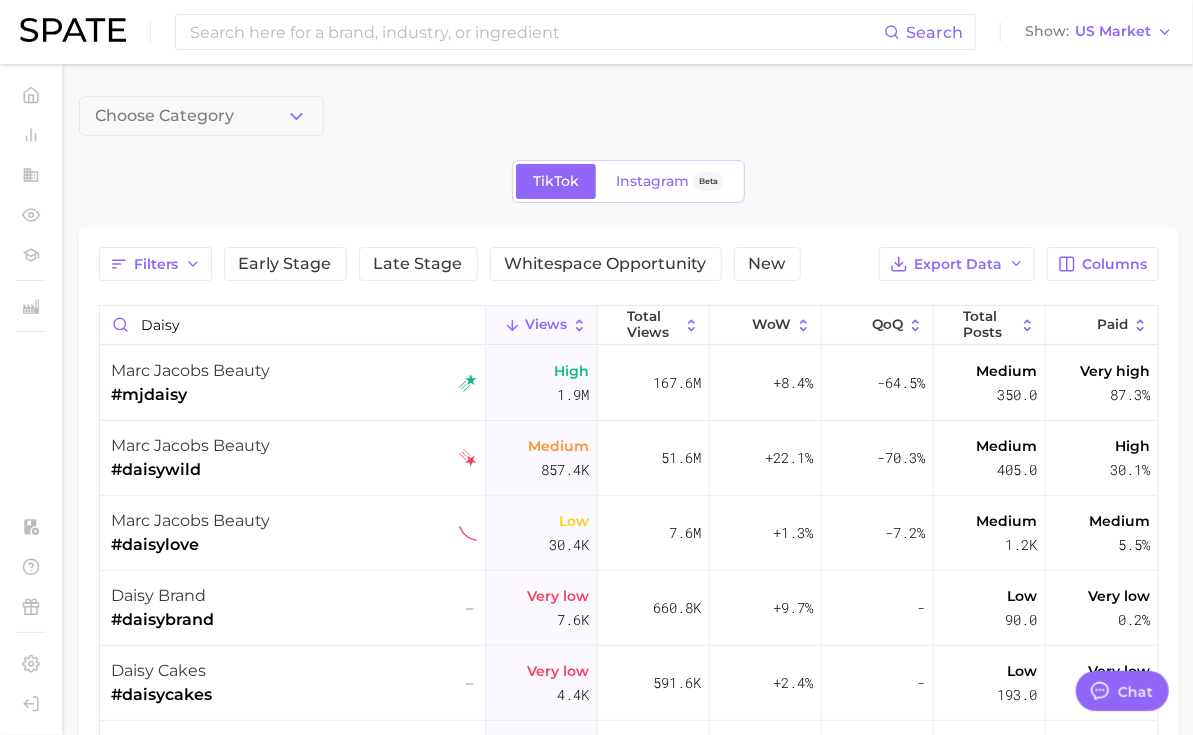 click on "marc jacobs beauty" at bounding box center [191, 370] 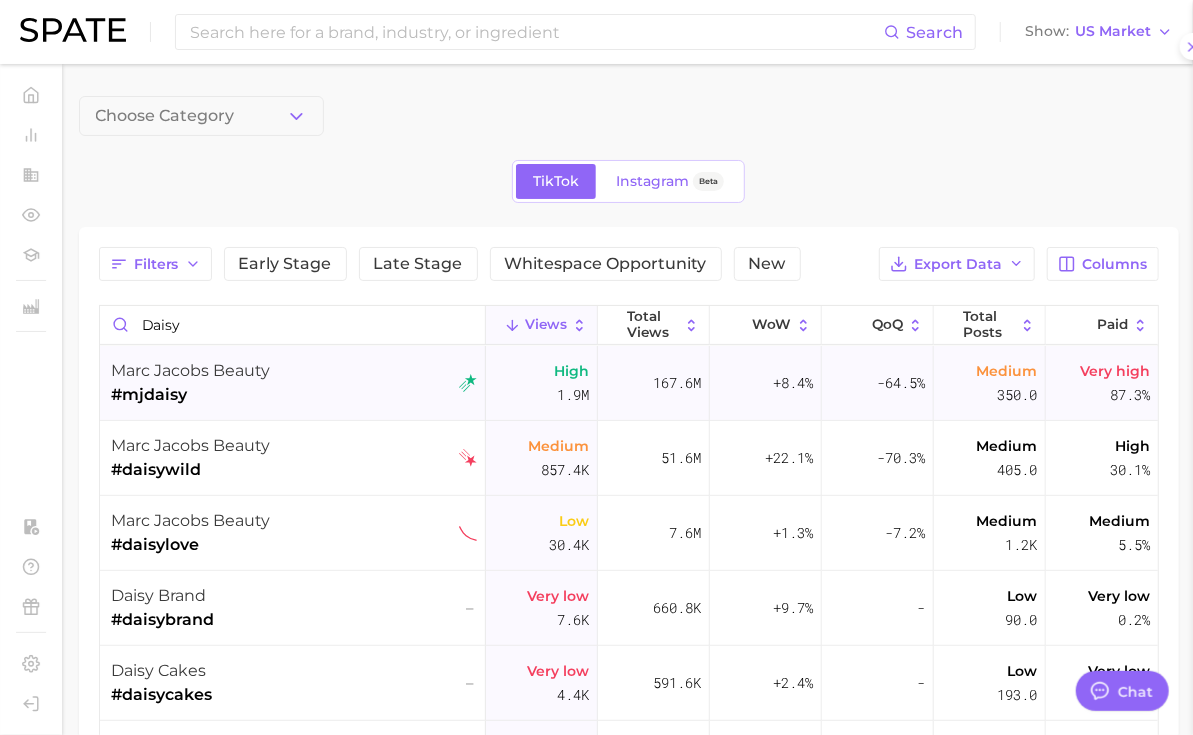 scroll, scrollTop: 0, scrollLeft: 0, axis: both 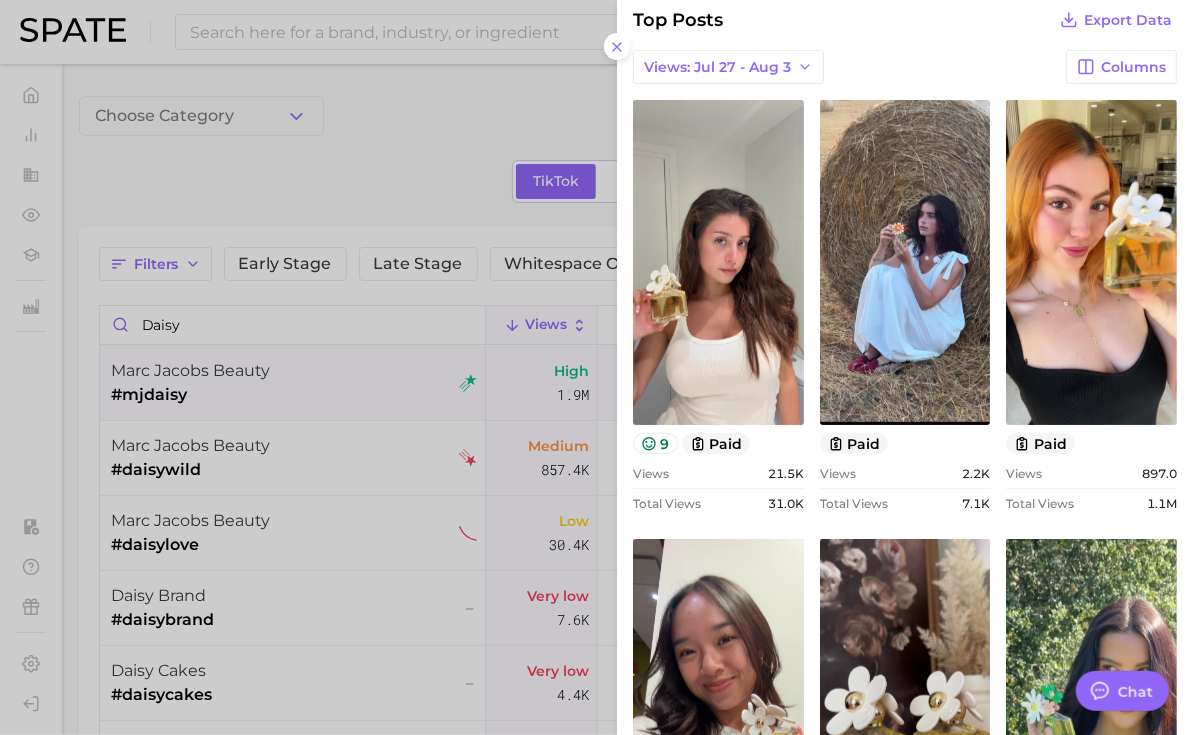 click at bounding box center [596, 367] 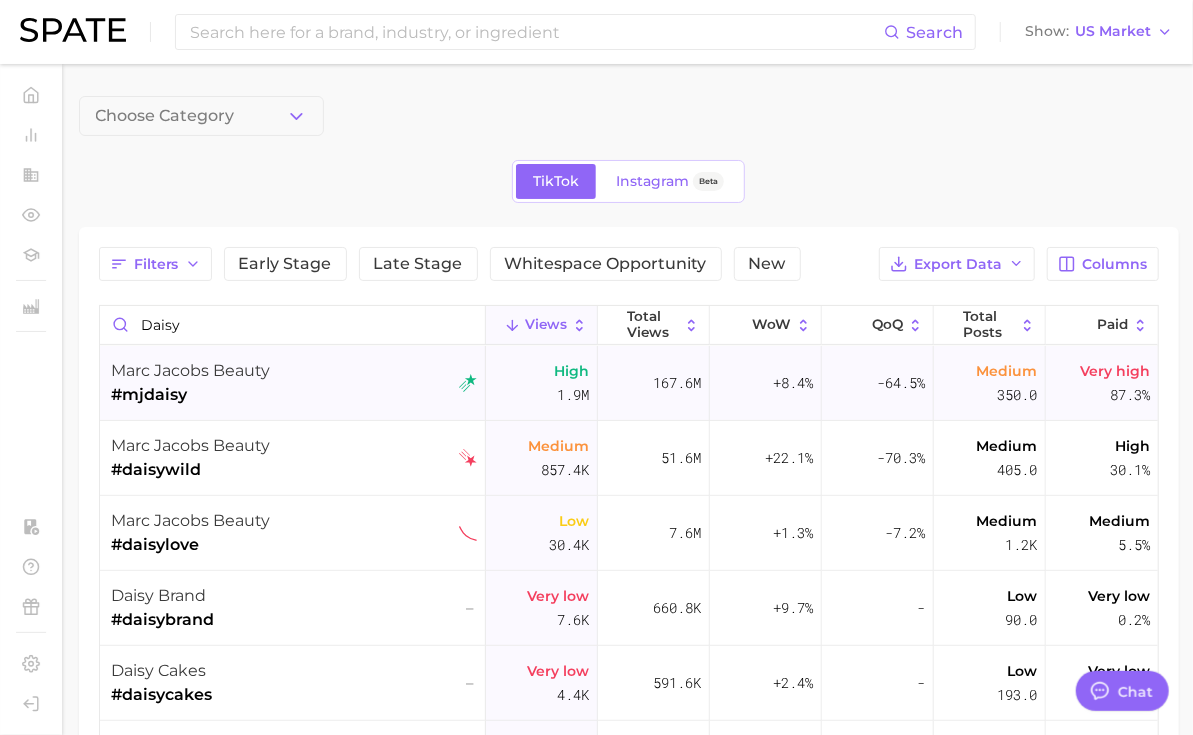 click on "#mjdaisy" at bounding box center (191, 395) 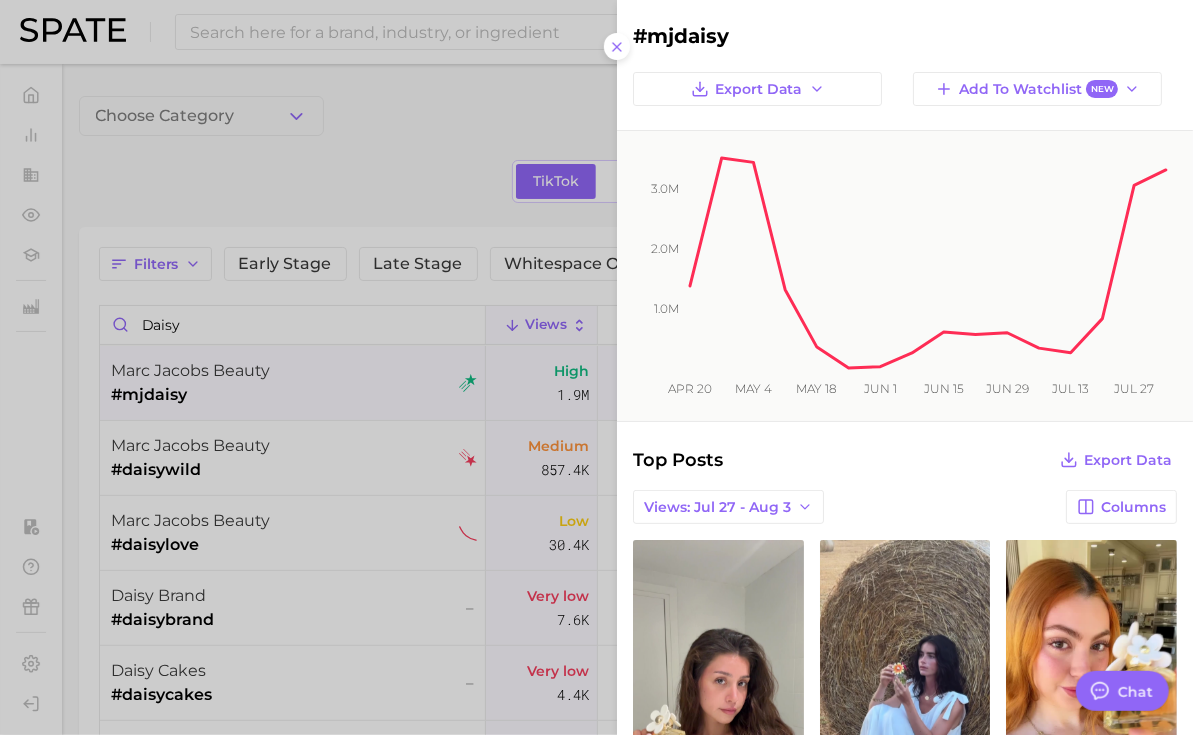 scroll, scrollTop: 0, scrollLeft: 0, axis: both 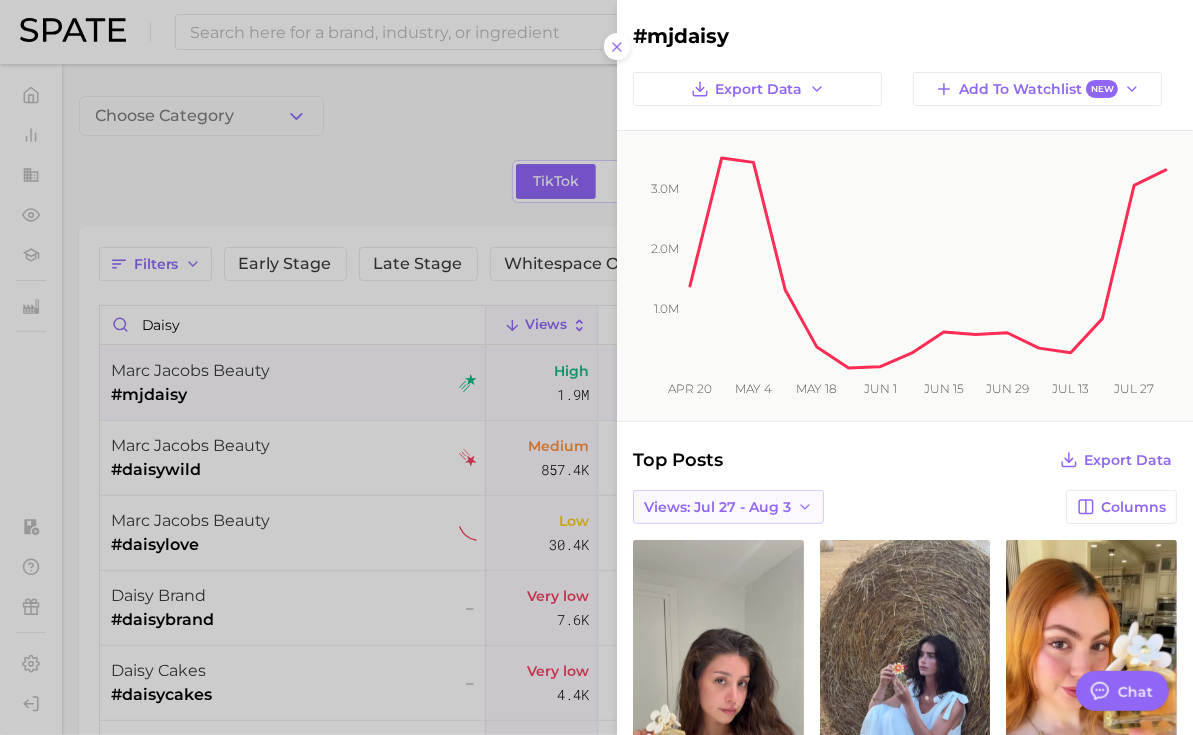 click on "Views: Jul 27 - Aug 3" at bounding box center (728, 507) 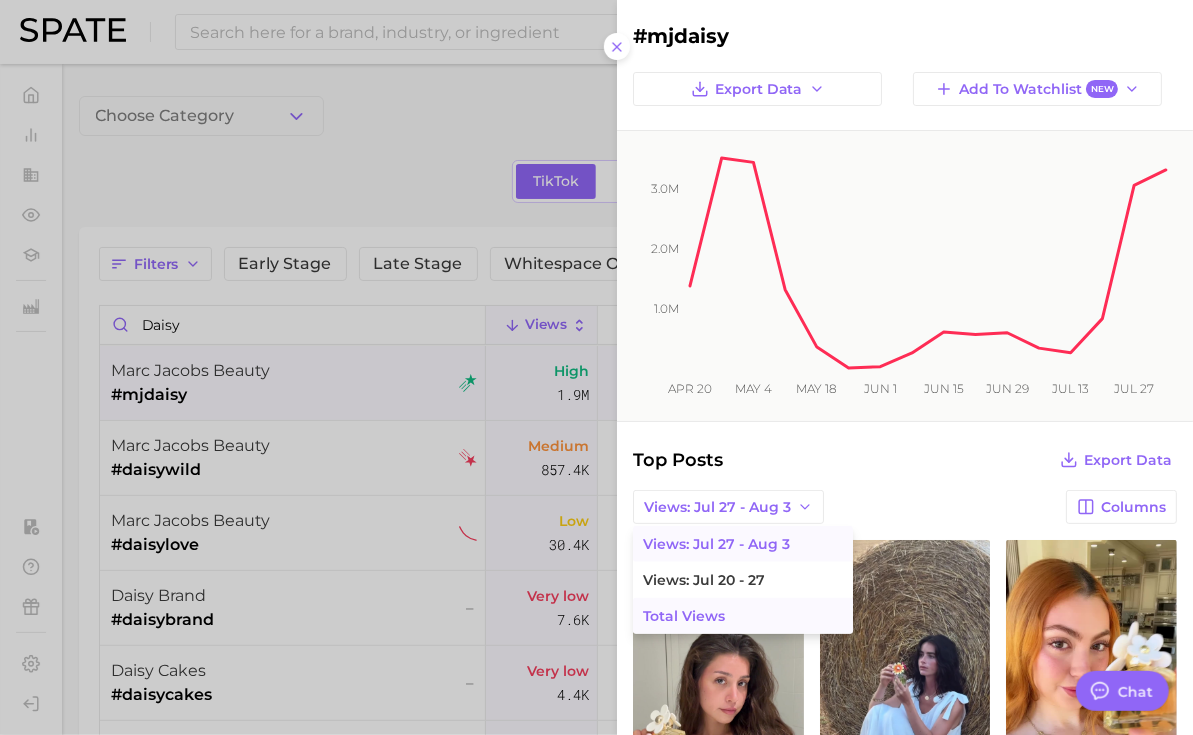 click on "Total Views" at bounding box center (743, 616) 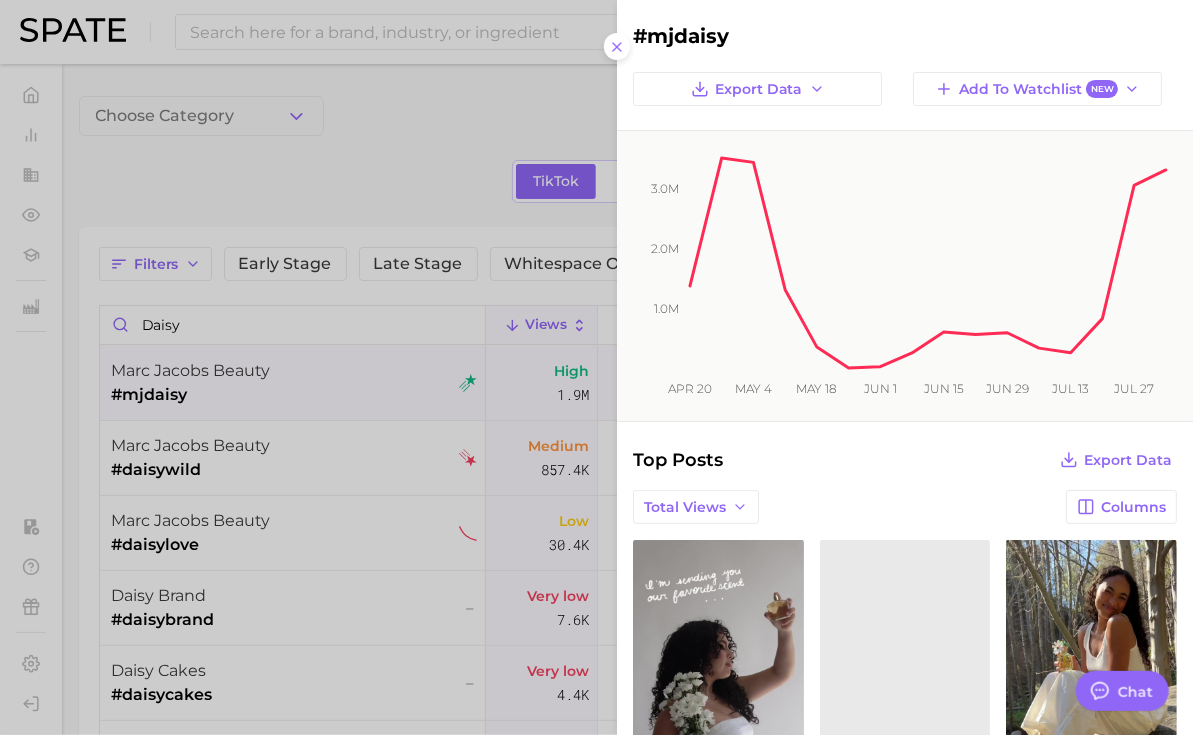 scroll, scrollTop: 0, scrollLeft: 0, axis: both 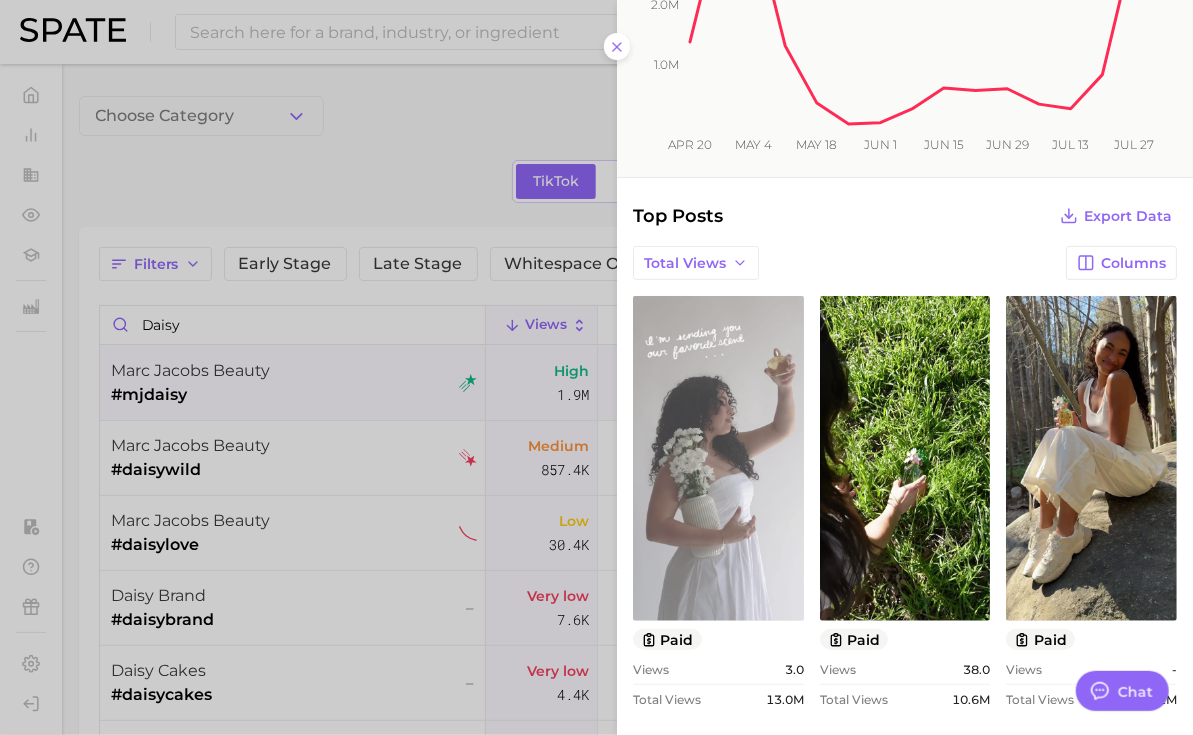 click on "view post on TikTok" at bounding box center [718, 458] 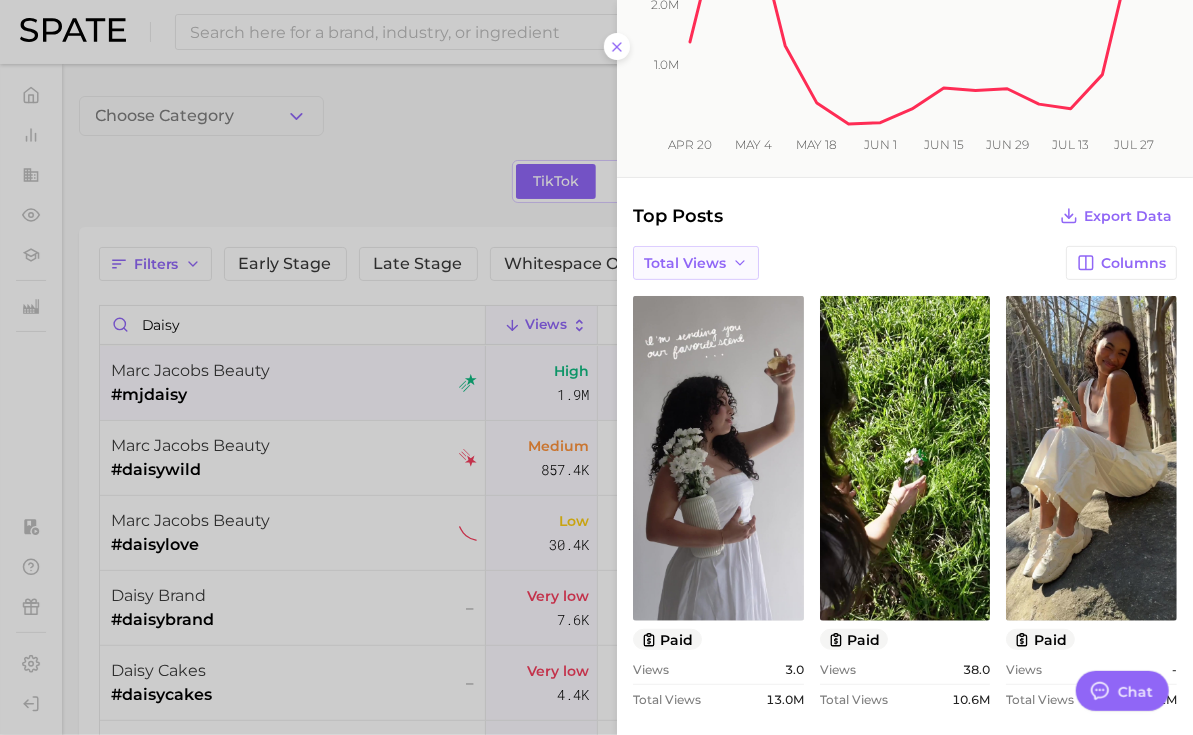 click on "Total Views" at bounding box center (685, 263) 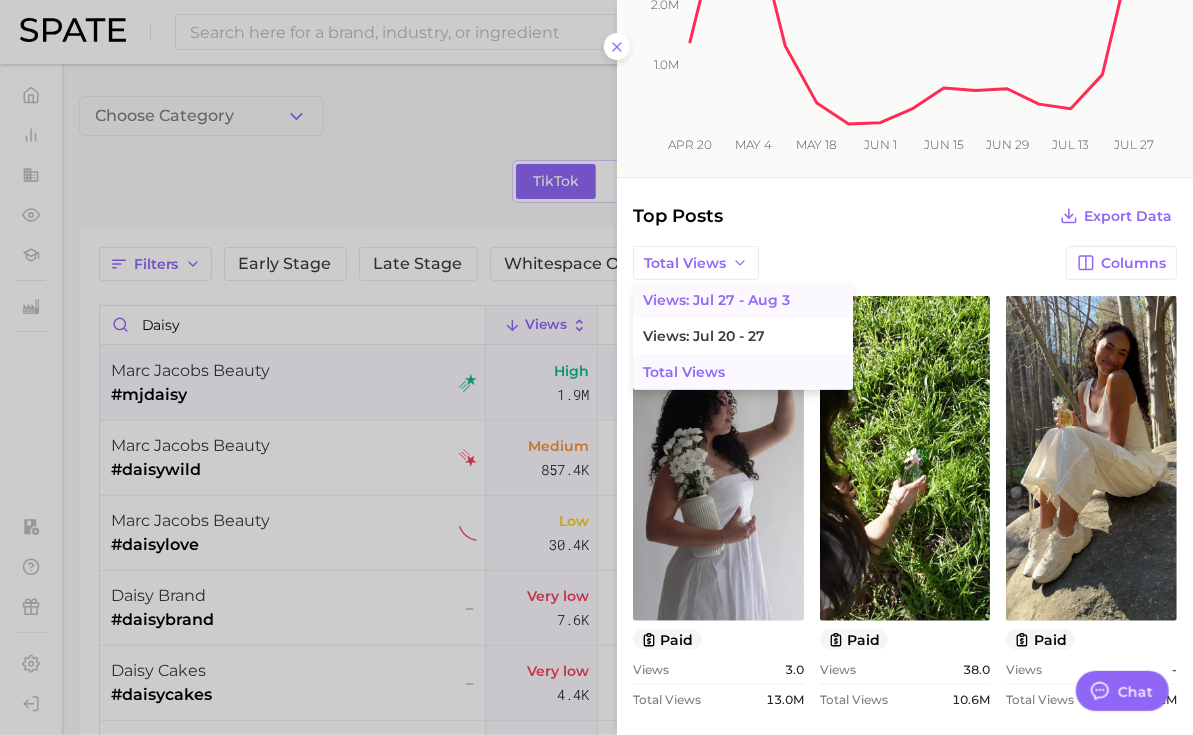 click on "Views: Jul 27 - Aug 3" at bounding box center [716, 300] 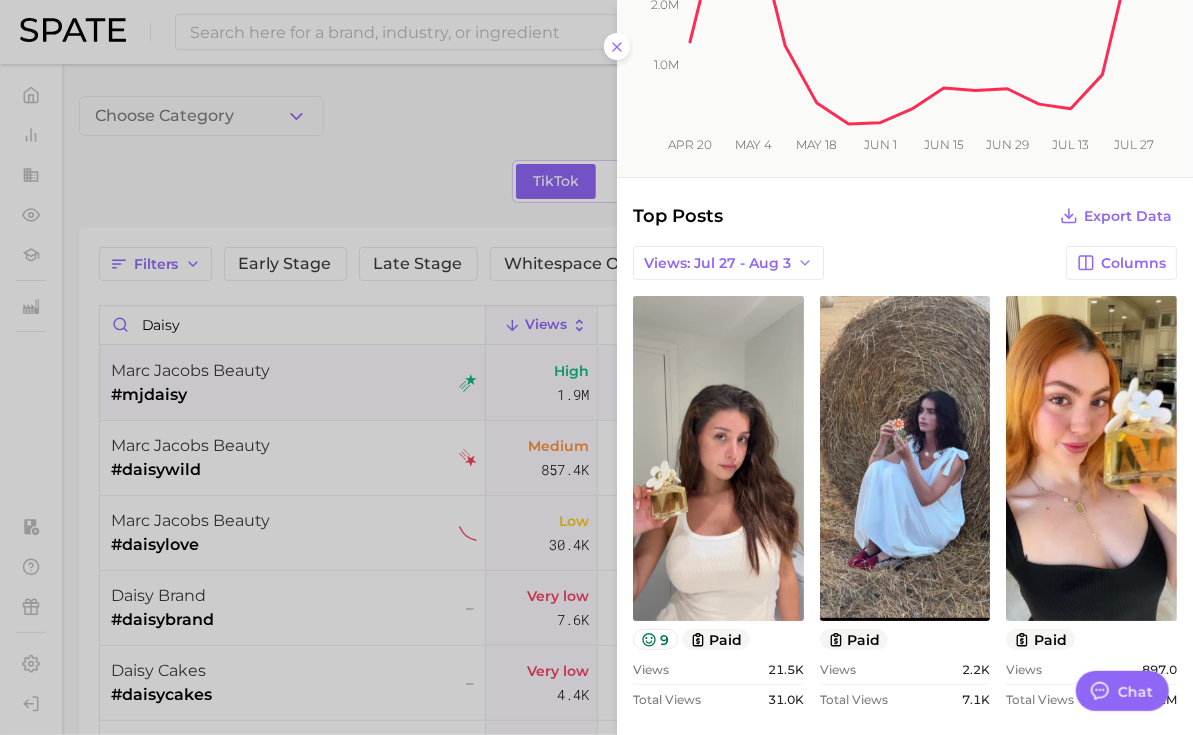 scroll, scrollTop: 0, scrollLeft: 0, axis: both 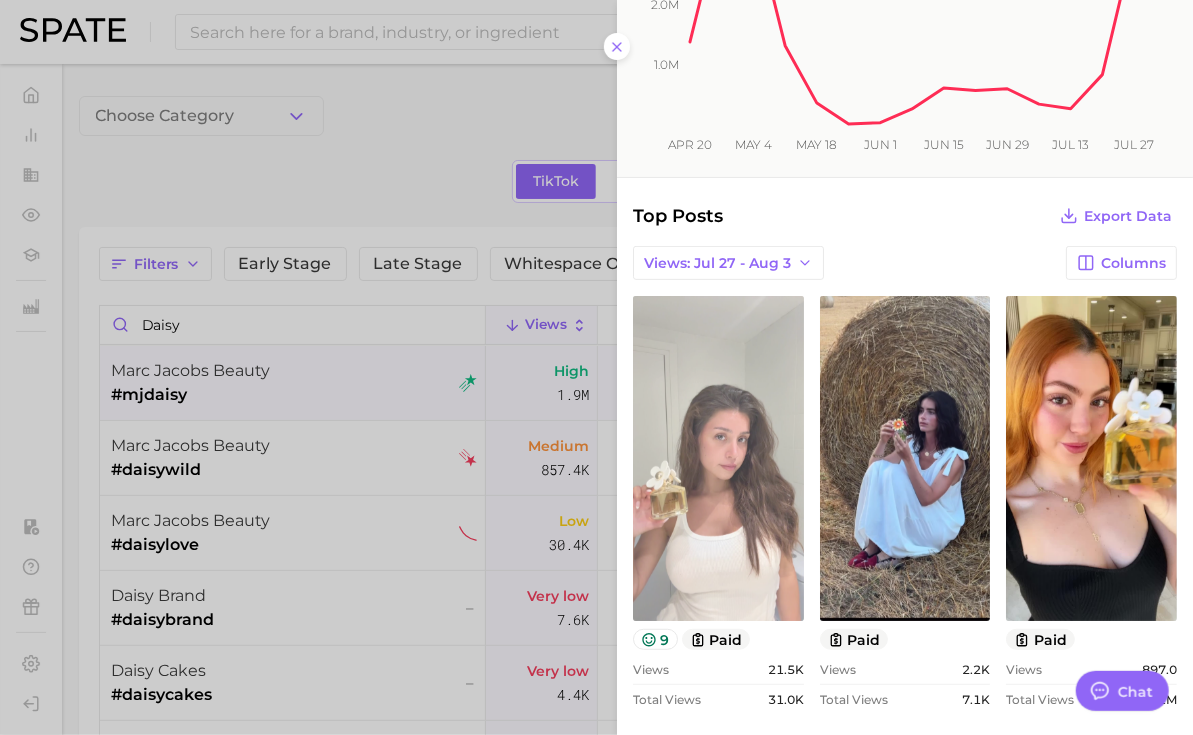 click on "view post on TikTok" at bounding box center (718, 458) 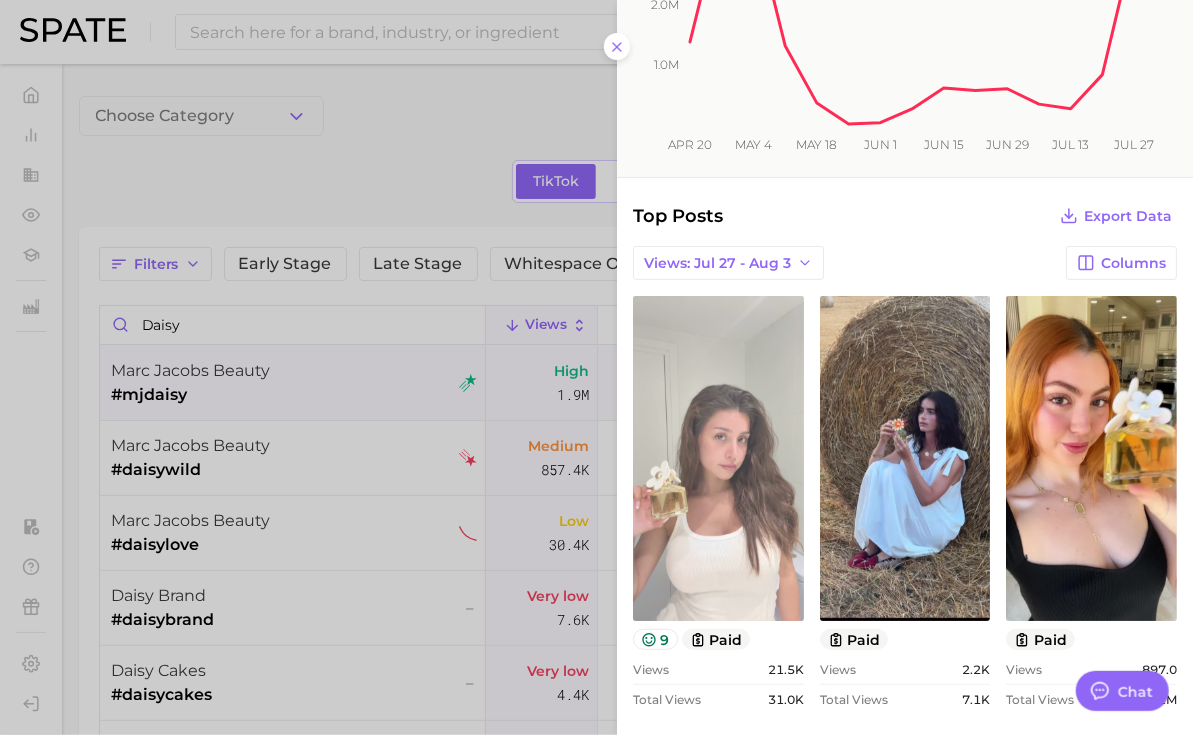 click on "view post on TikTok" at bounding box center (718, 458) 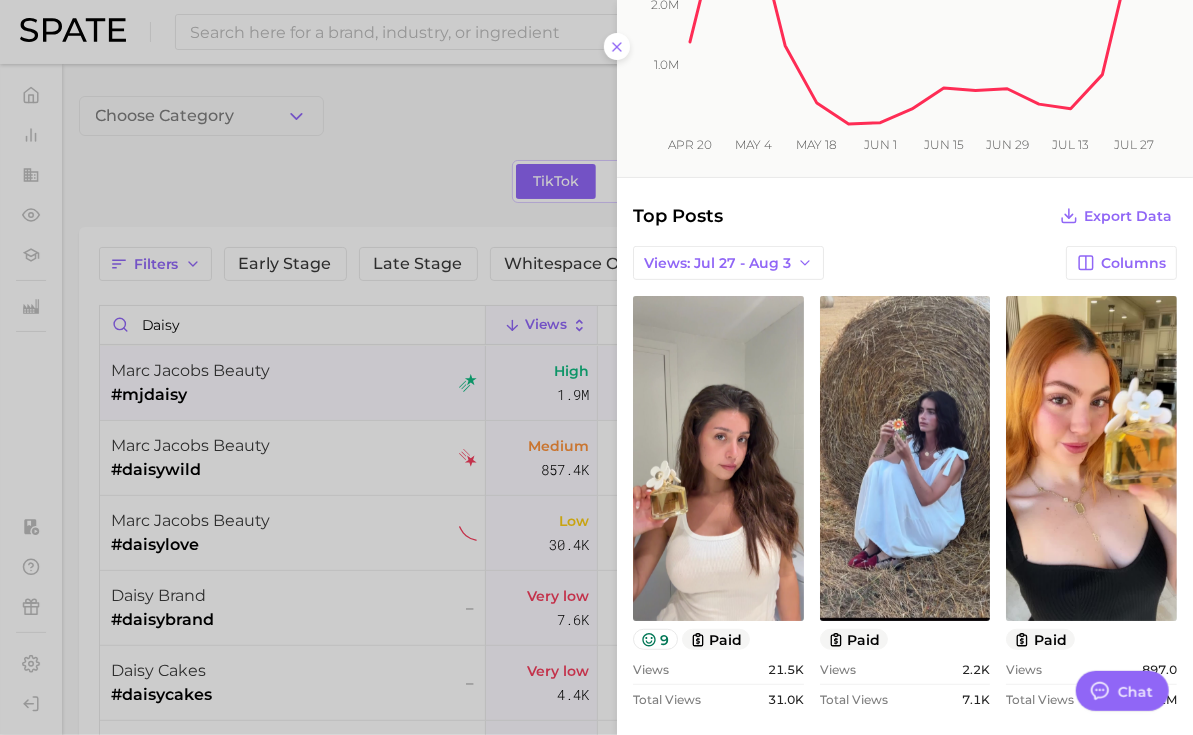 click at bounding box center (596, 367) 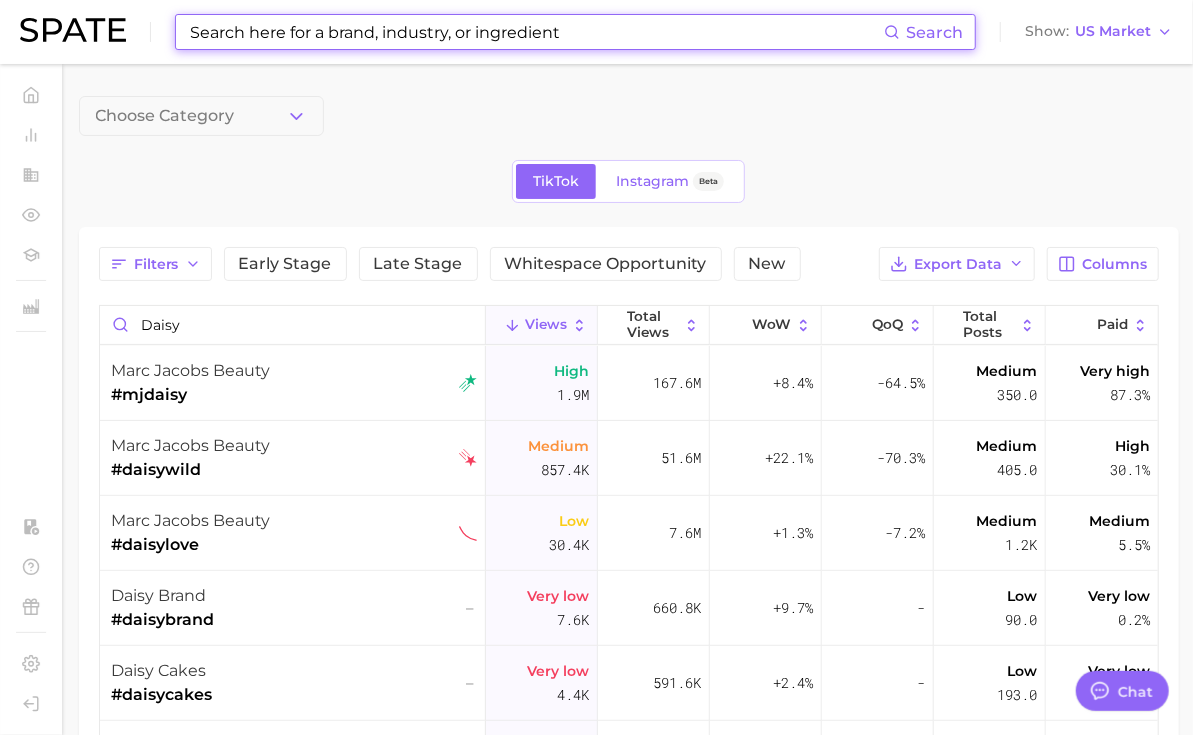 click at bounding box center (536, 32) 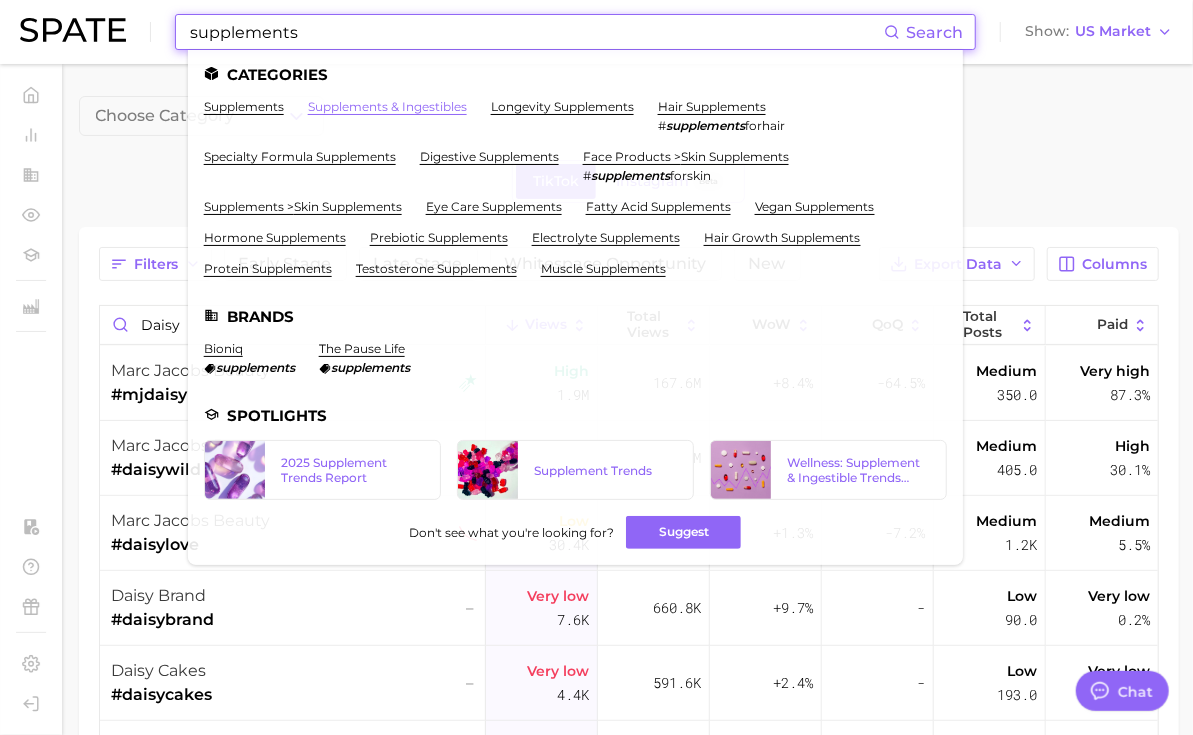 type on "supplements" 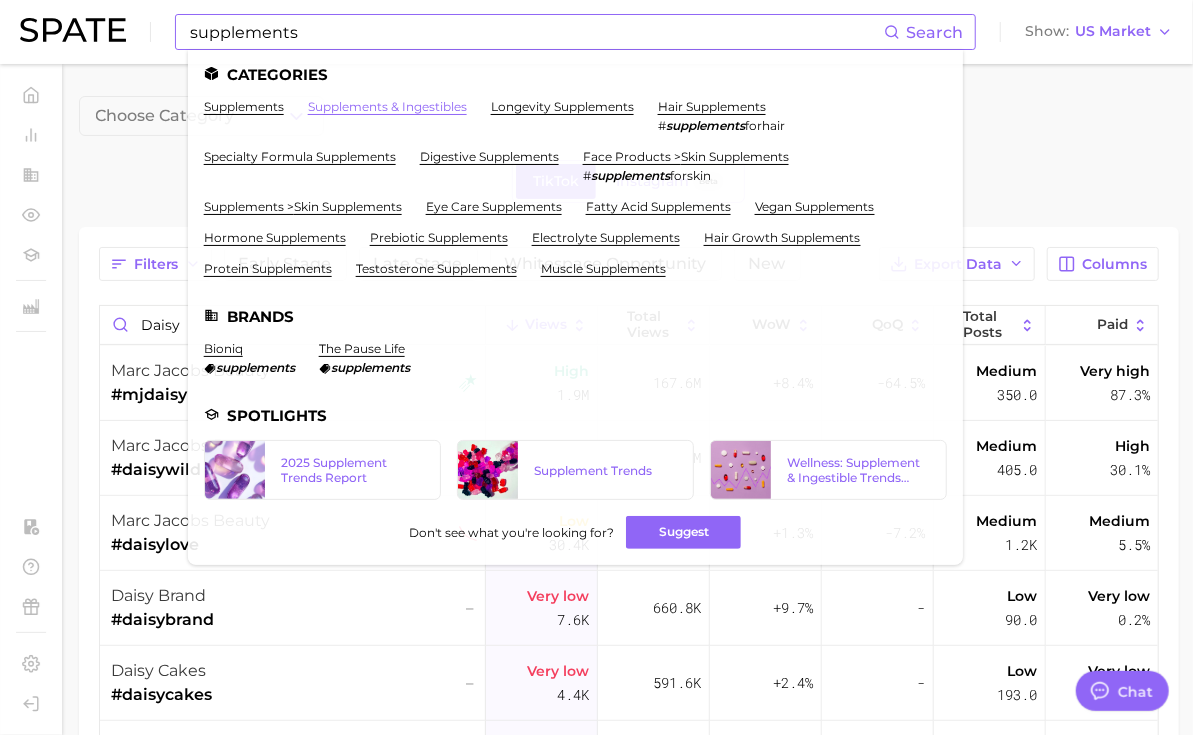 click on "supplements & ingestibles" at bounding box center (387, 106) 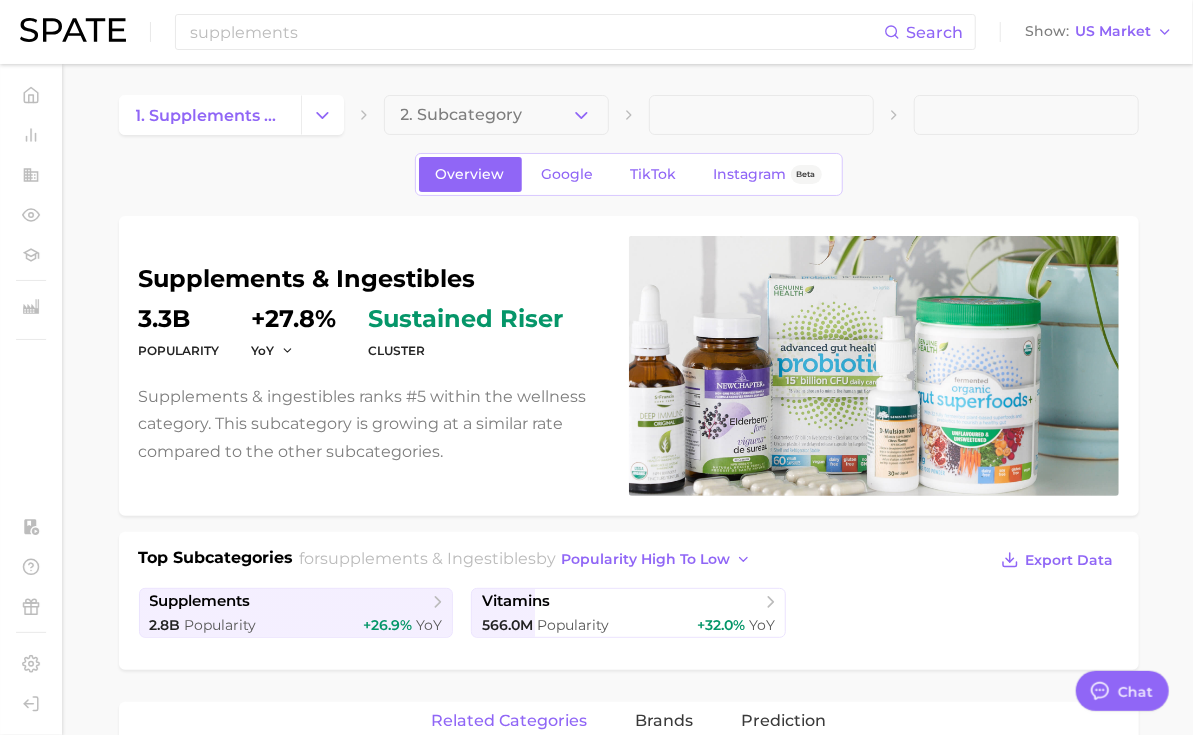 scroll, scrollTop: 533, scrollLeft: 0, axis: vertical 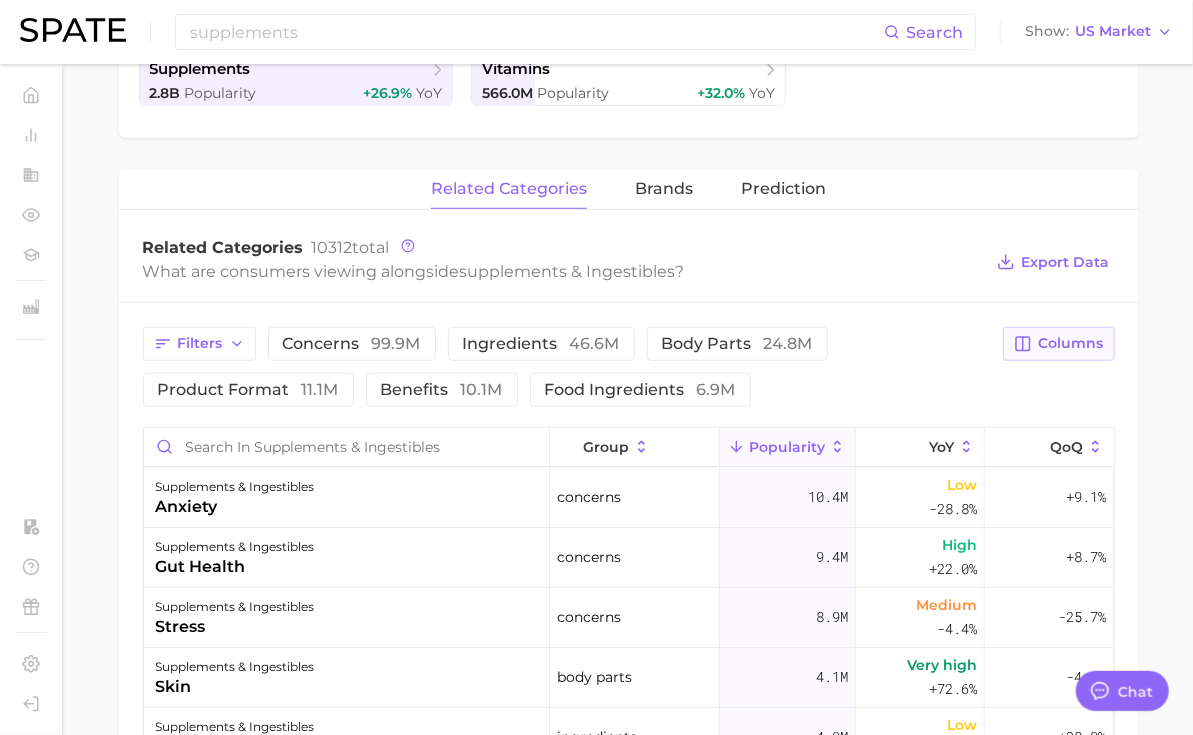 click on "Columns" at bounding box center (1071, 343) 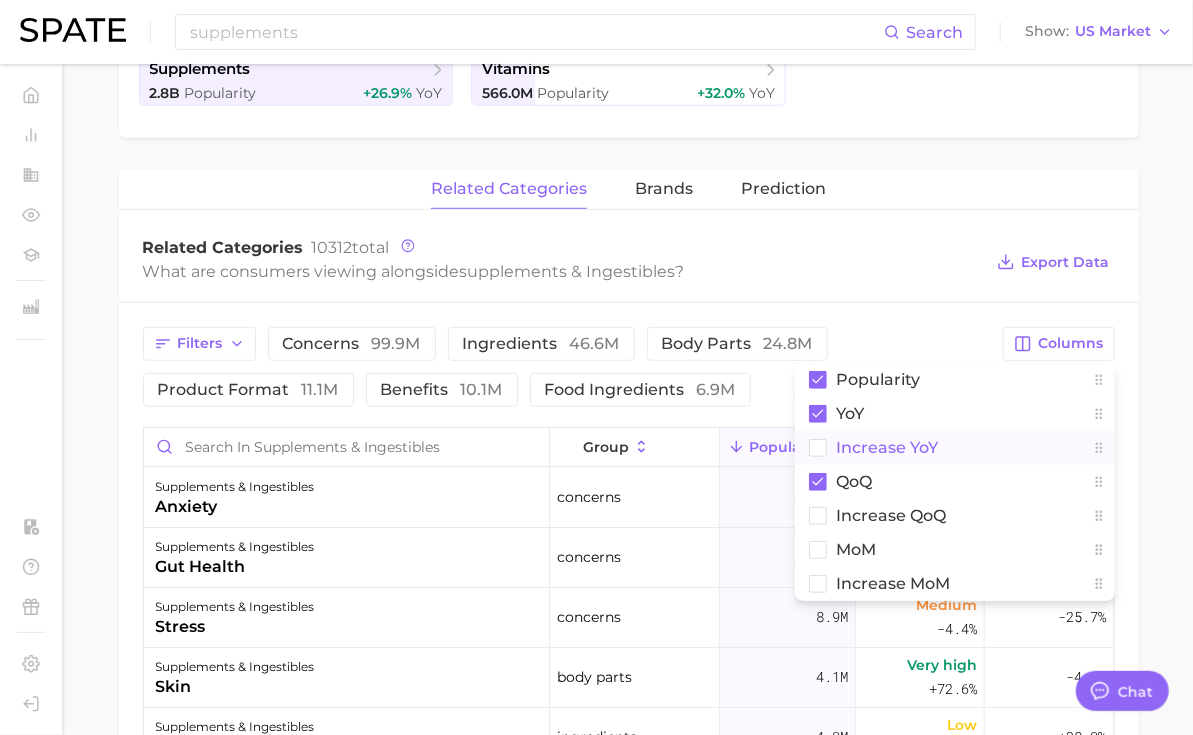 click on "Increase YoY" at bounding box center [888, 447] 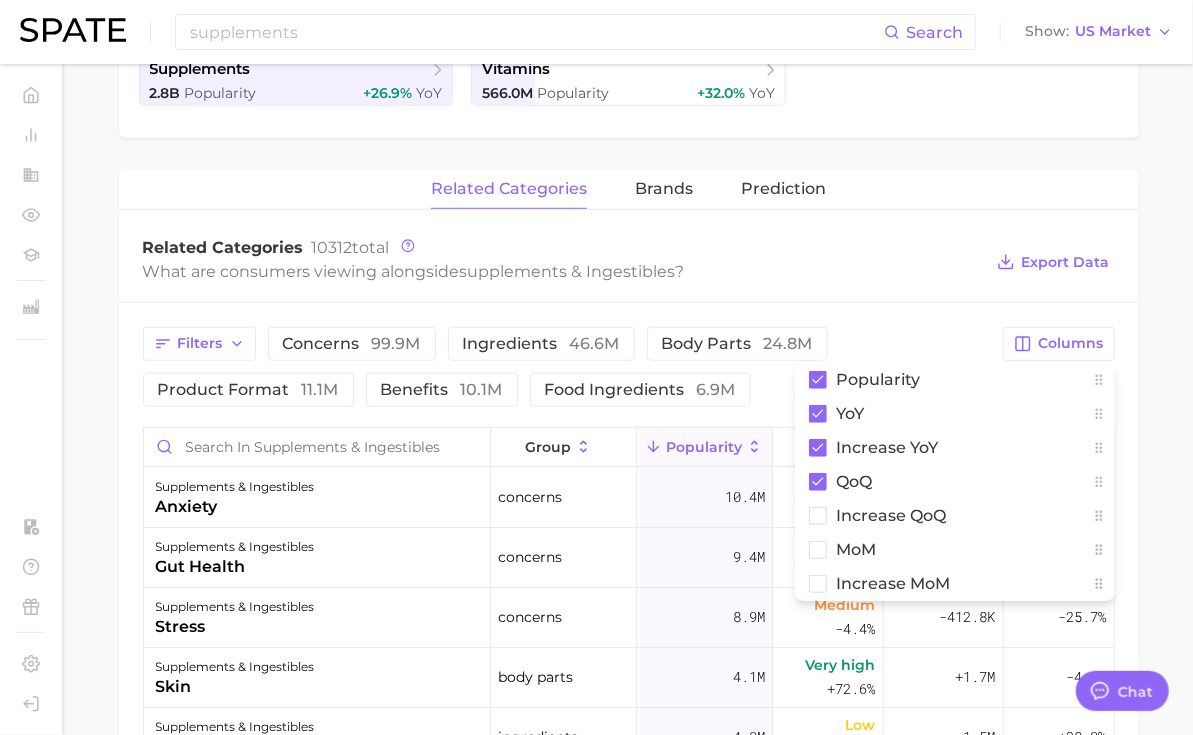click on "Related Categories 10312  total" at bounding box center [563, 248] 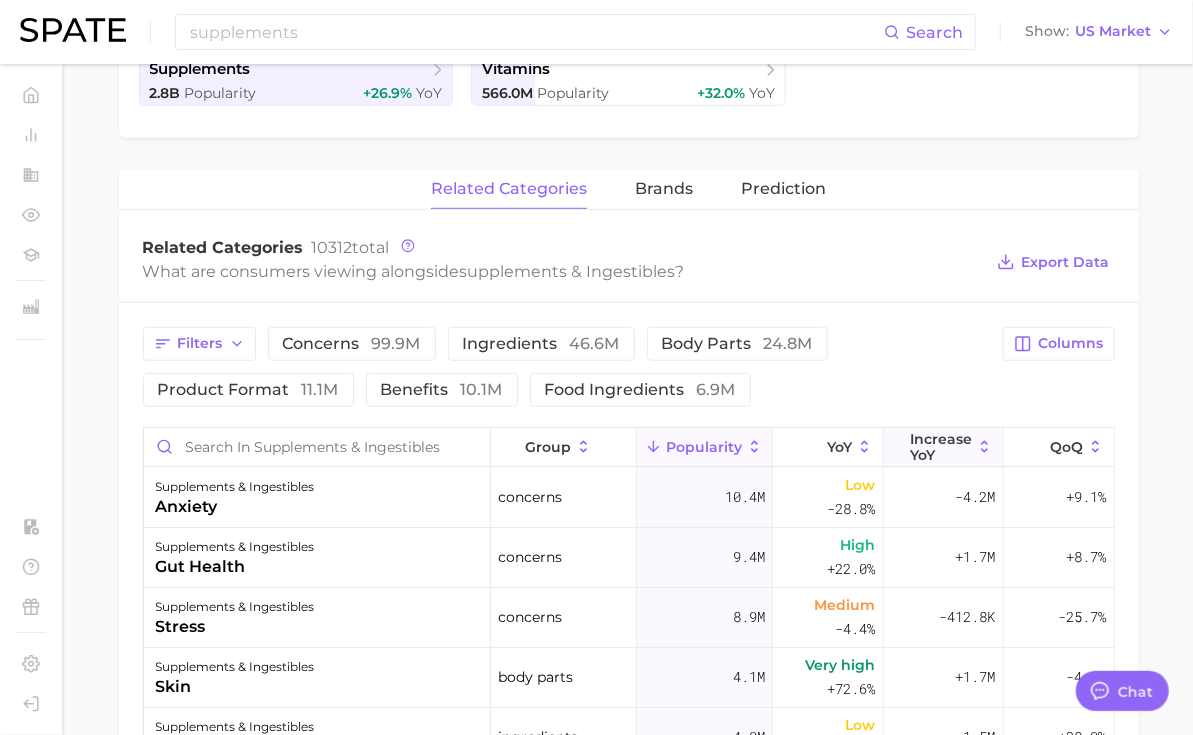click on "Increase YoY" at bounding box center [941, 447] 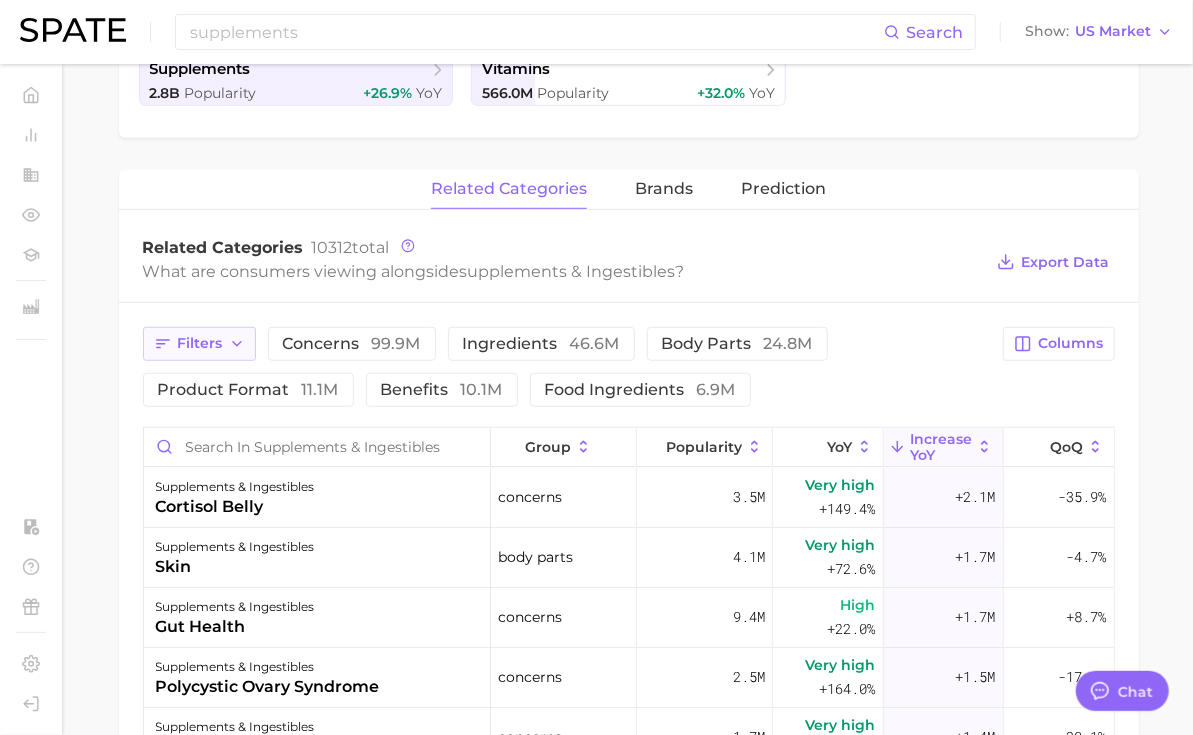 click on "Filters" at bounding box center (200, 343) 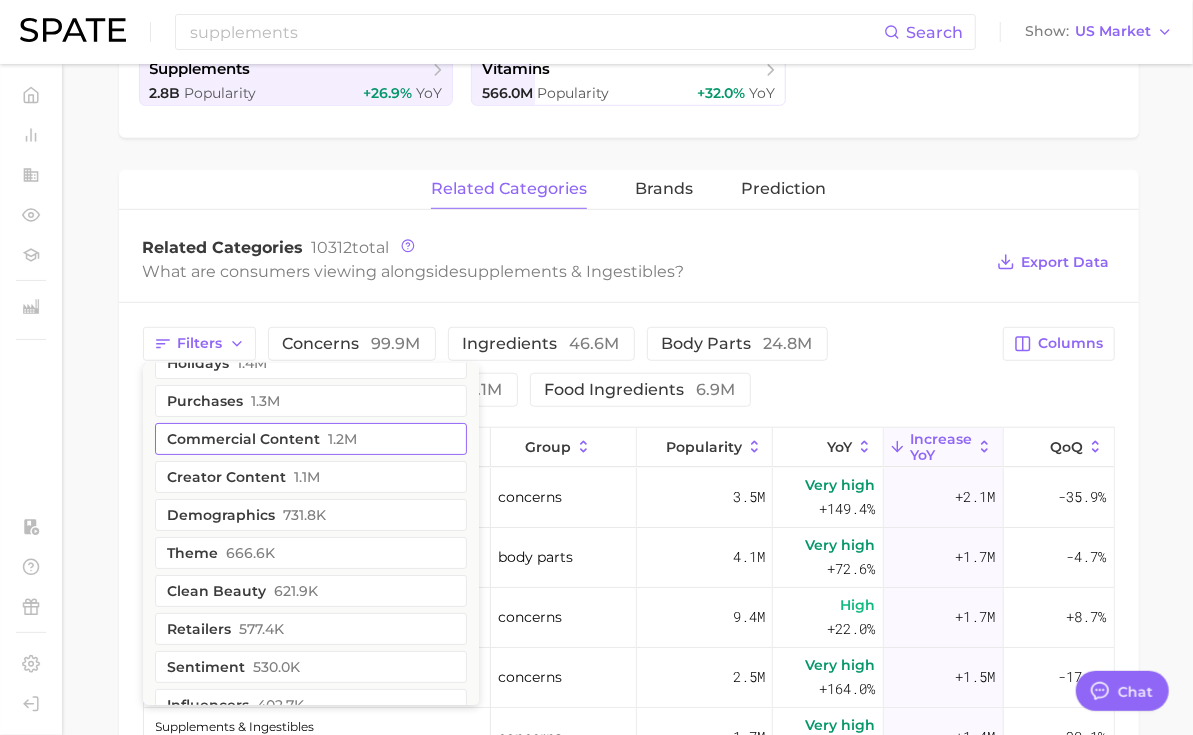 scroll, scrollTop: 221, scrollLeft: 0, axis: vertical 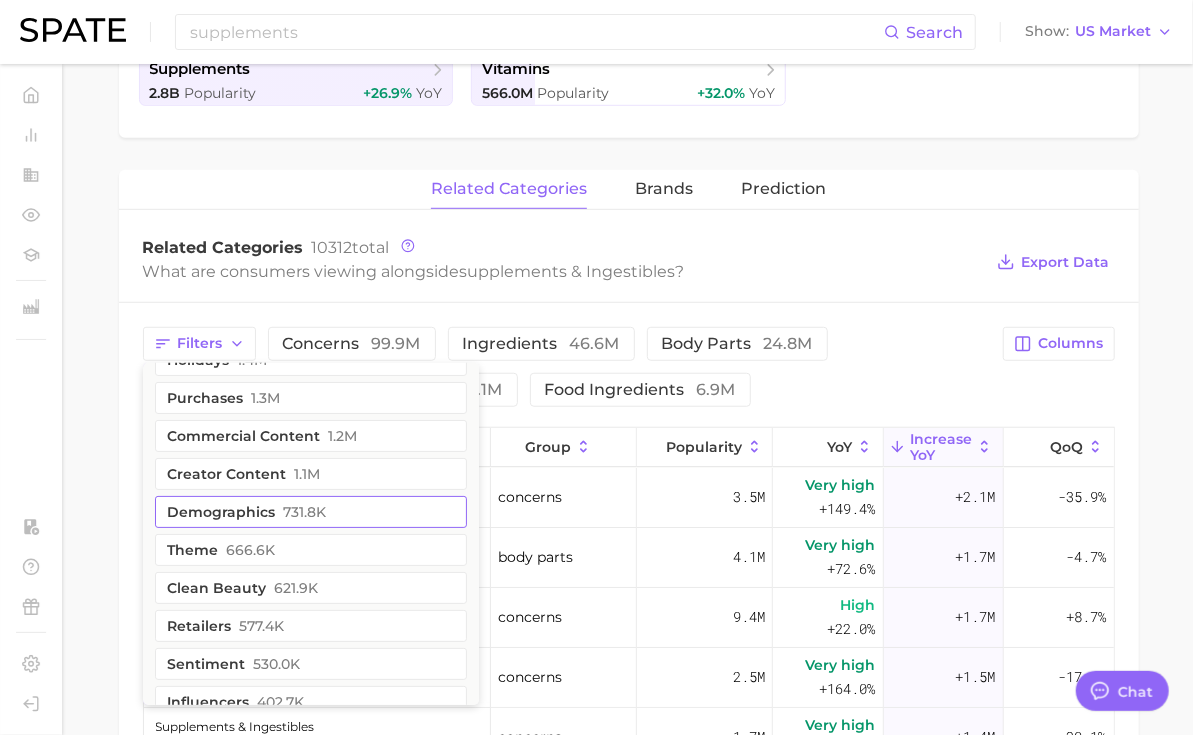 click on "demographics   731.8k" at bounding box center (311, 512) 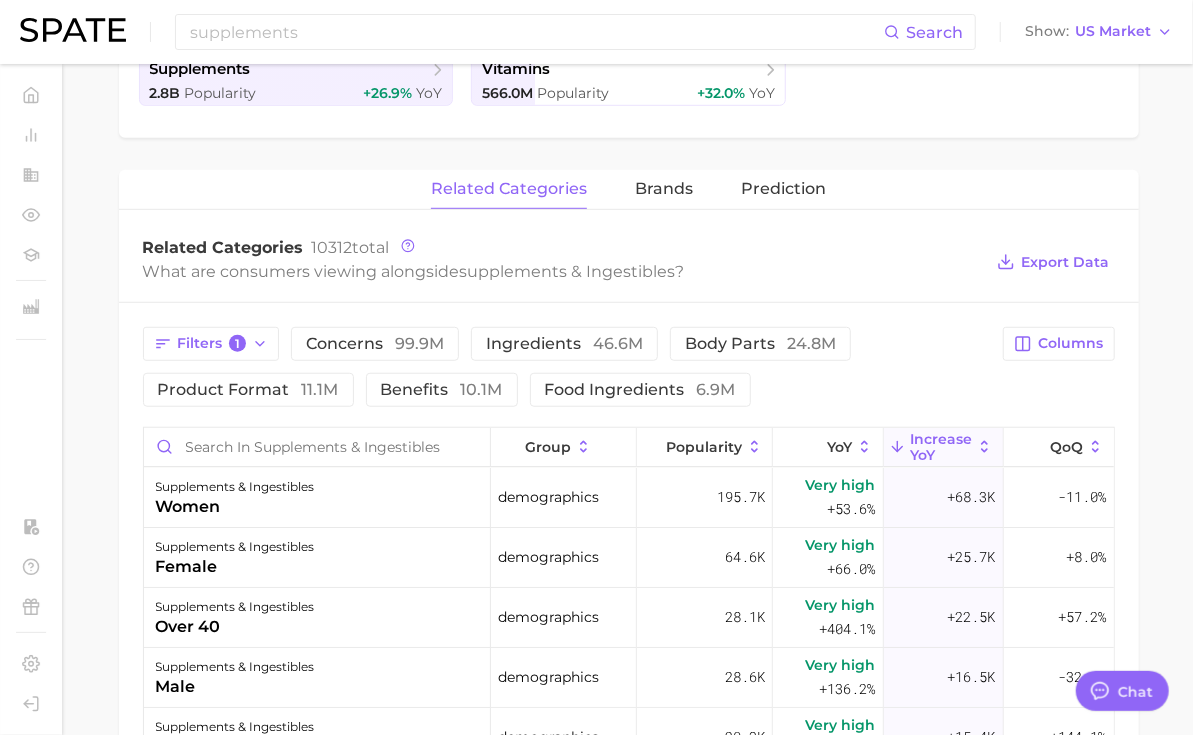 click on "Related Categories 10312  total What are consumers viewing alongside  supplements & ingestibles ? Export Data" at bounding box center [629, 262] 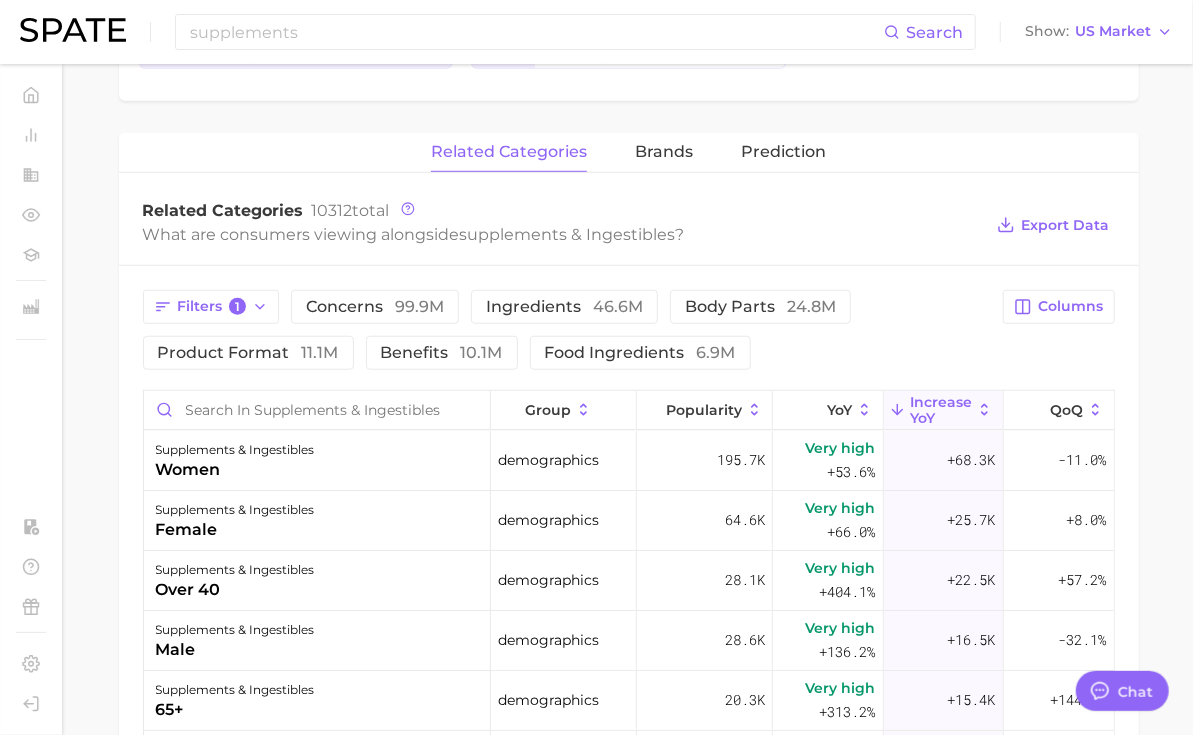scroll, scrollTop: 580, scrollLeft: 0, axis: vertical 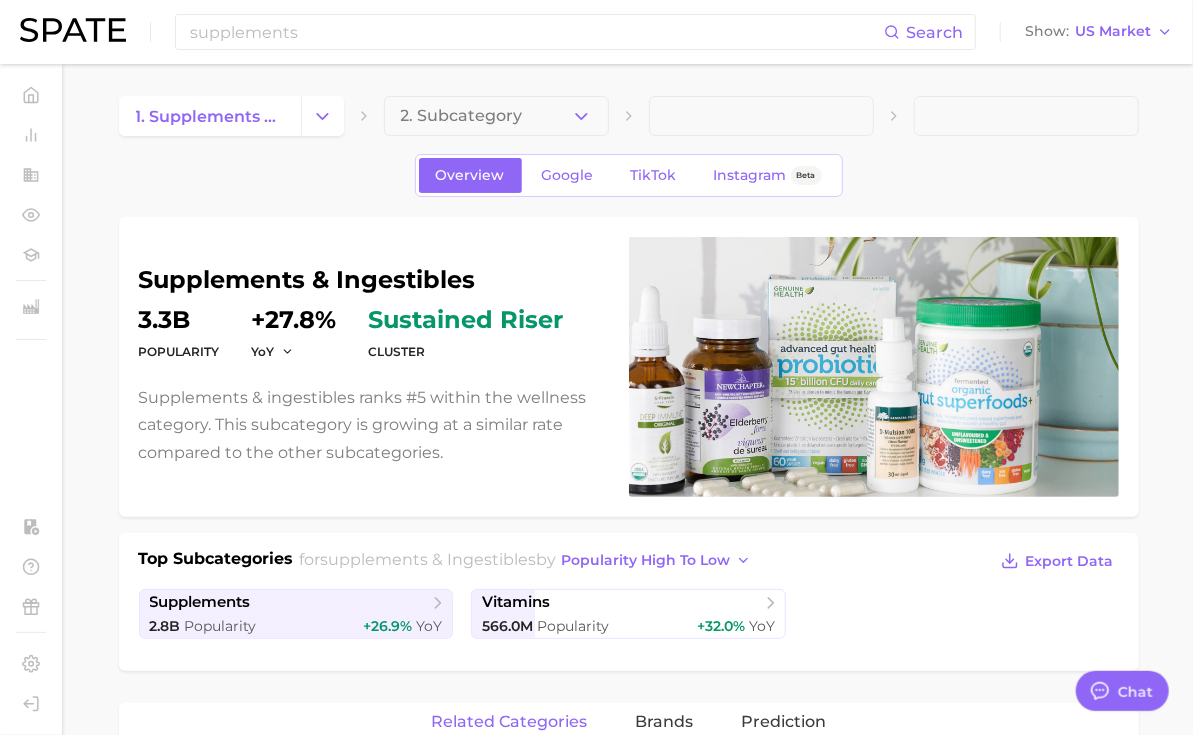 click on "1. supplements & ingestibles 2. Subcategory Overview Google TikTok Instagram Beta supplements & ingestibles Popularity 3.3b YoY +27.8% cluster sustained riser Supplements & ingestibles ranks #5 within the wellness category. This subcategory is growing at a similar rate compared to the other subcategories.  Top Subcategories for  supplements & ingestibles  by  popularity high to low Export Data supplements 2.8b   Popularity +26.9%   YoY vitamins 566.0m   Popularity +32.0%   YoY related categories brands Prediction Related Categories 10312  total What are consumers viewing alongside  supplements & ingestibles ? Export Data Filters 1 concerns   99.9m ingredients   46.6m body parts   24.8m product format   11.1m benefits   10.1m food ingredients   6.9m Columns group Popularity YoY Increase YoY QoQ supplements & ingestibles women demographics 195.7k Very high +53.6% +68.3k -11.0% supplements & ingestibles female demographics 64.6k Very high +66.0% +25.7k +8.0% supplements & ingestibles over 40 demographics" at bounding box center [628, 941] 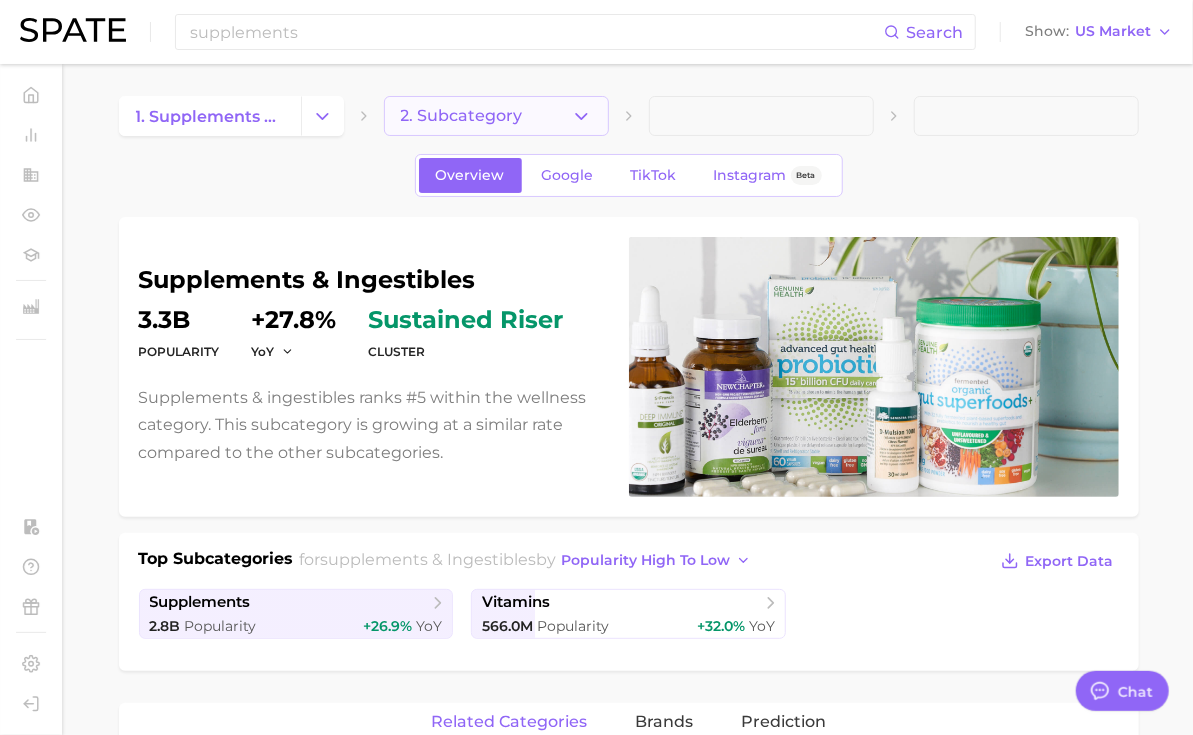 click on "2. Subcategory" at bounding box center [462, 116] 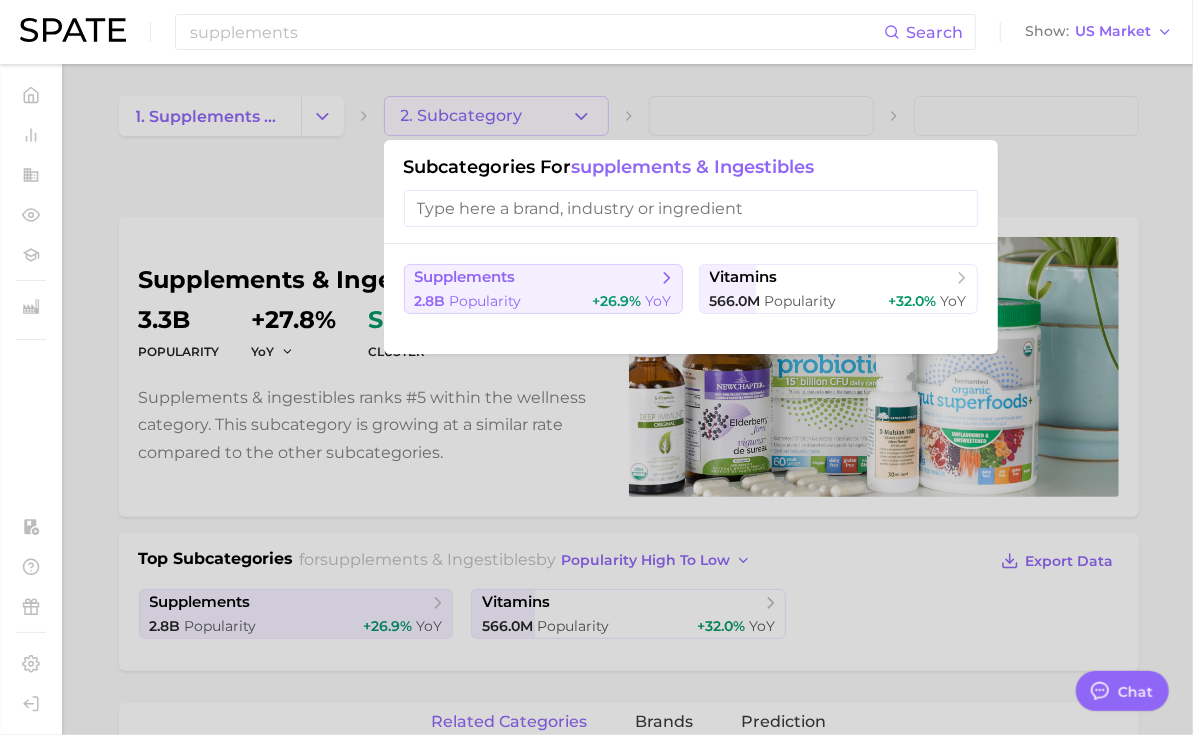 click on "supplements" at bounding box center [536, 278] 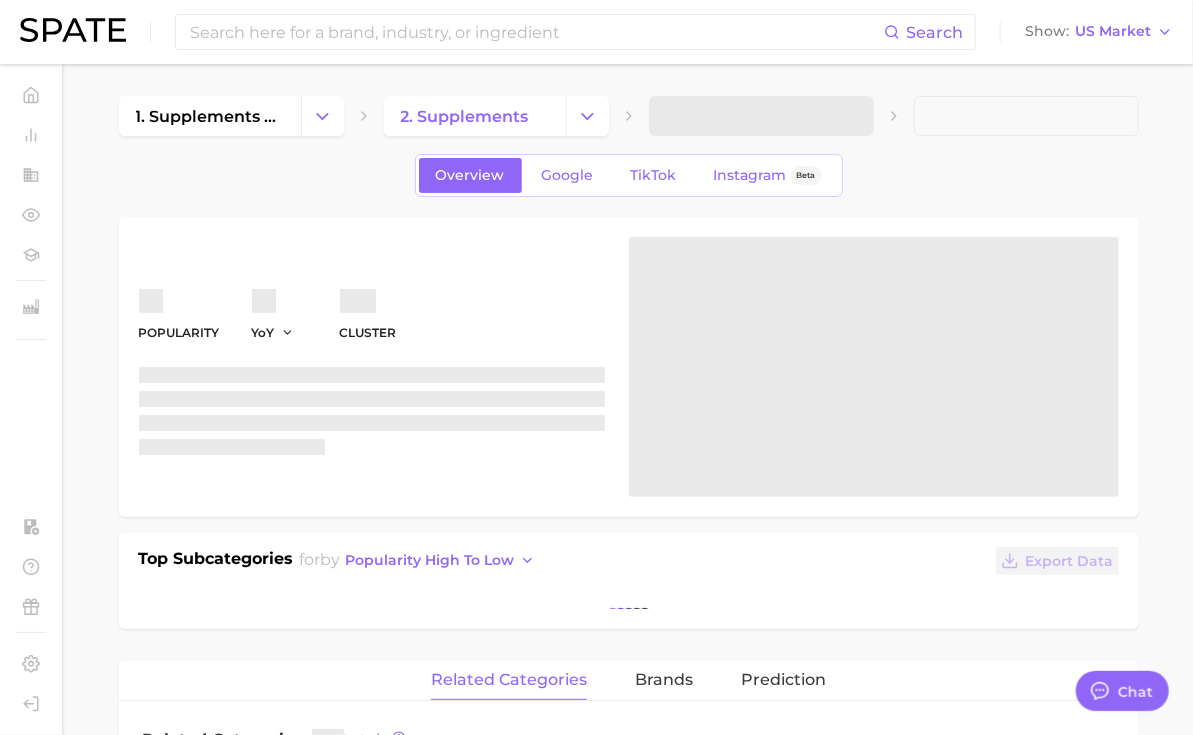 scroll, scrollTop: 254, scrollLeft: 0, axis: vertical 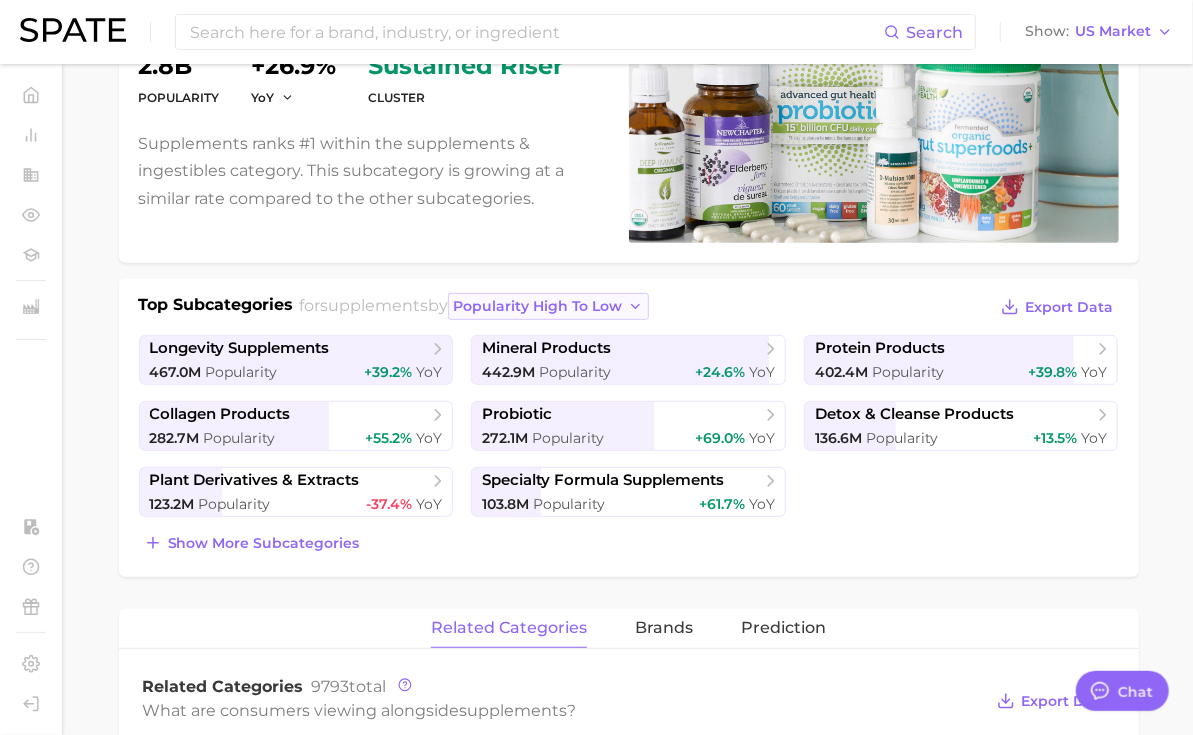 click on "popularity high to low" at bounding box center [537, 306] 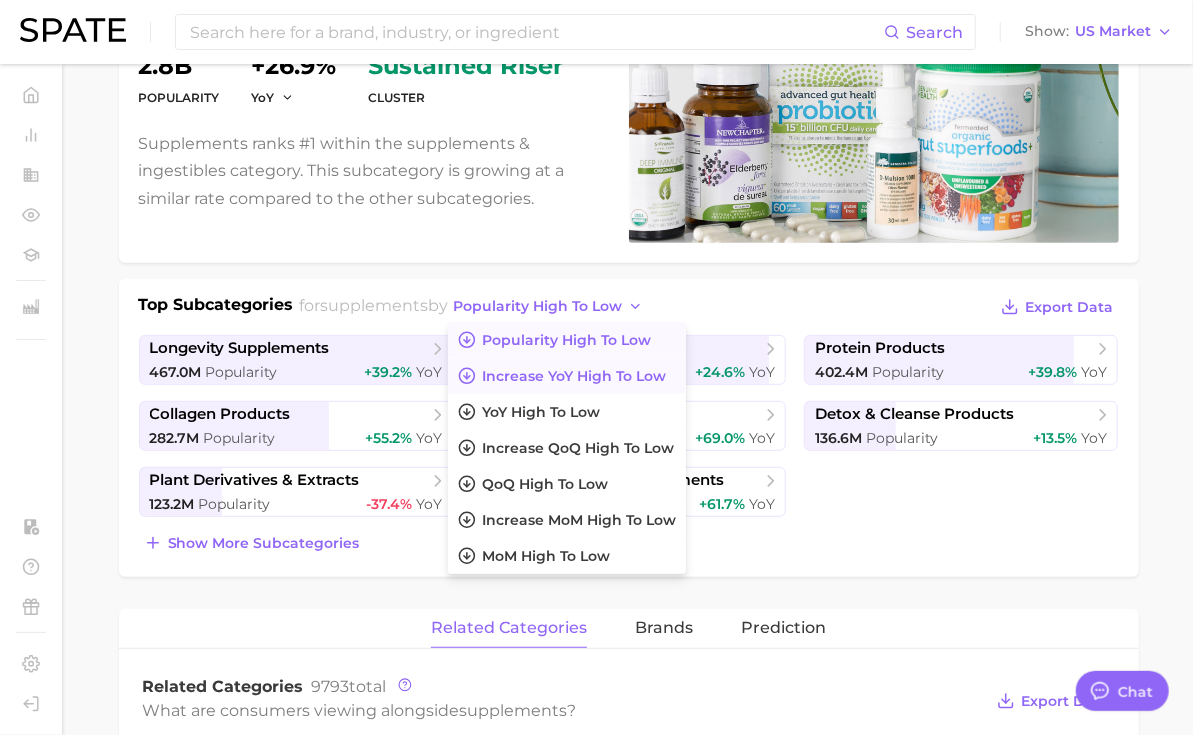 click on "Increase YoY   high to low" at bounding box center (567, 376) 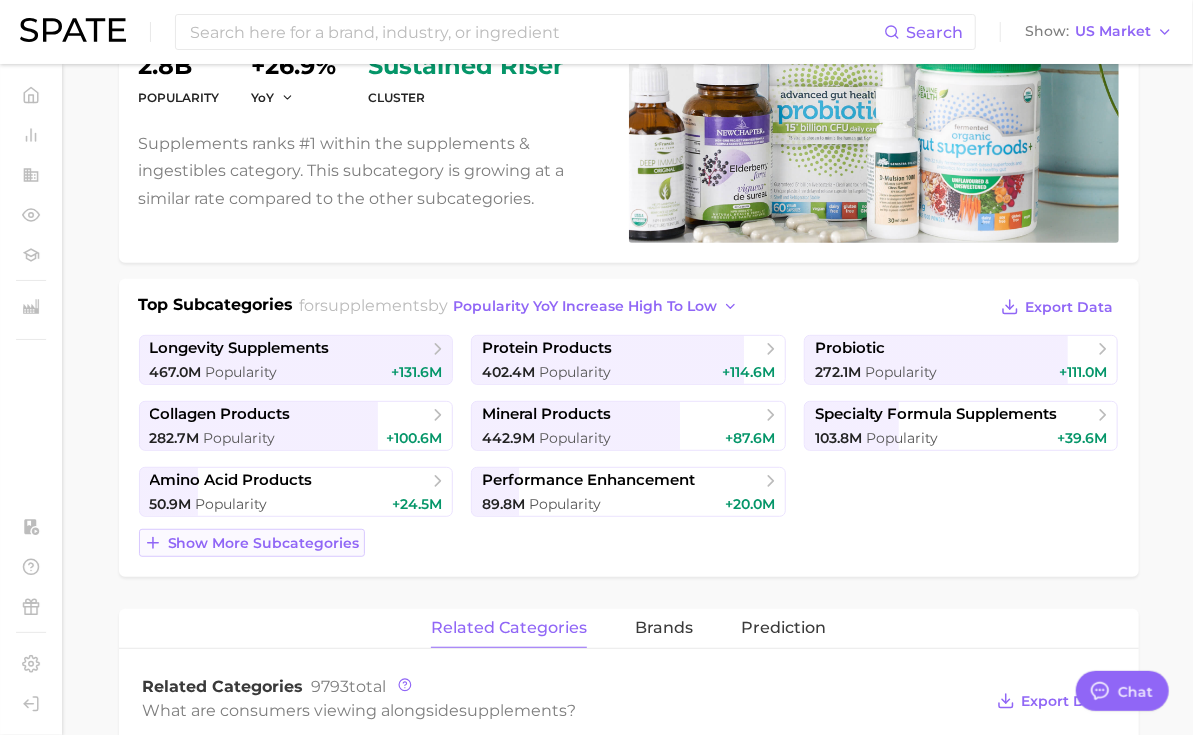click on "Show more subcategories" at bounding box center (252, 543) 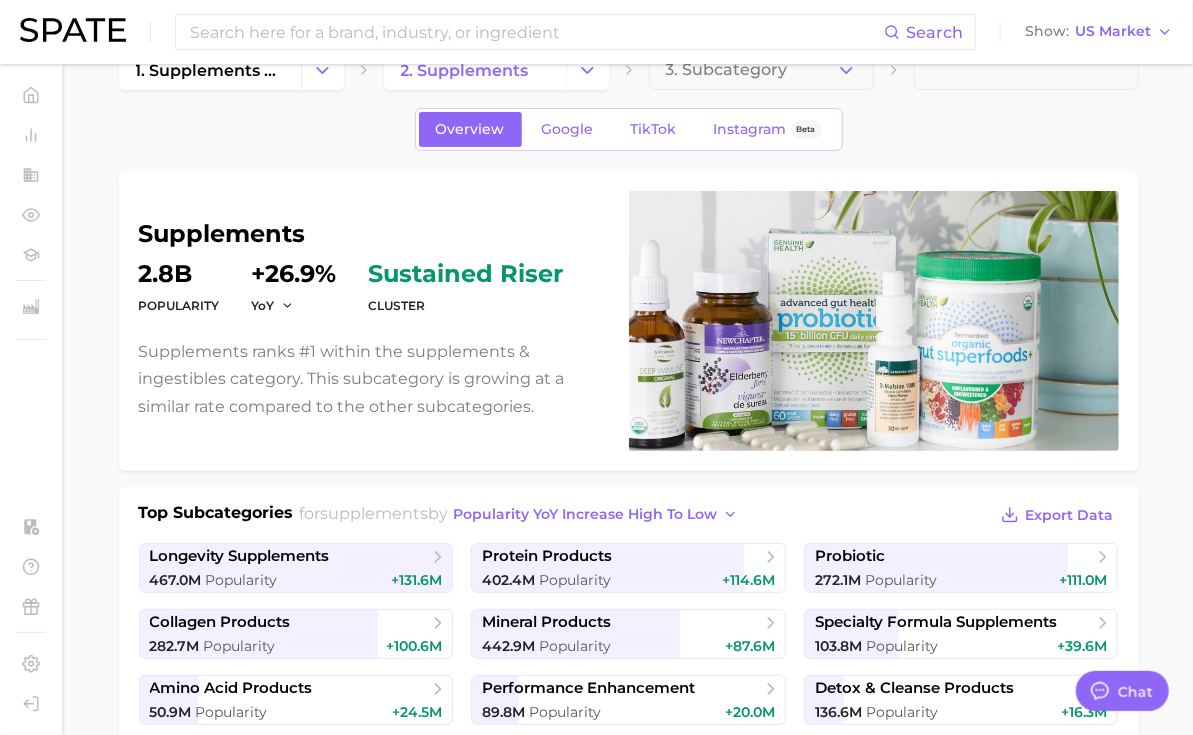 scroll, scrollTop: 0, scrollLeft: 0, axis: both 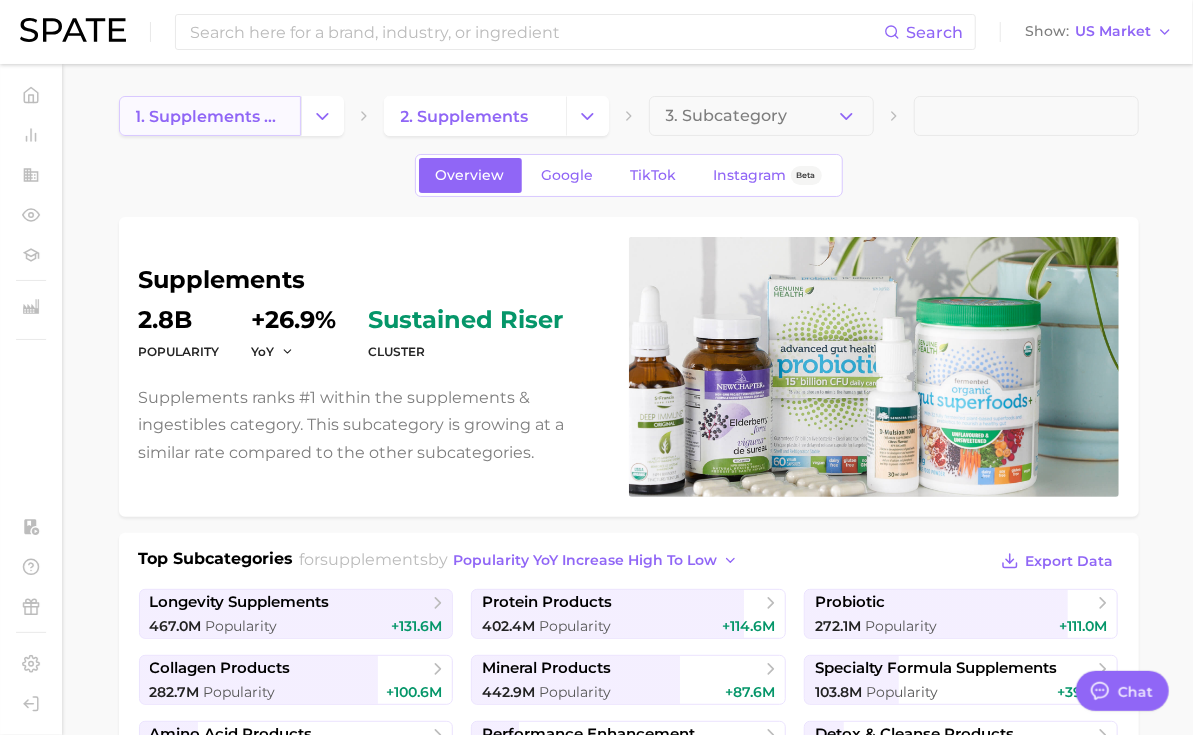 click on "1. supplements & ingestibles" at bounding box center [210, 116] 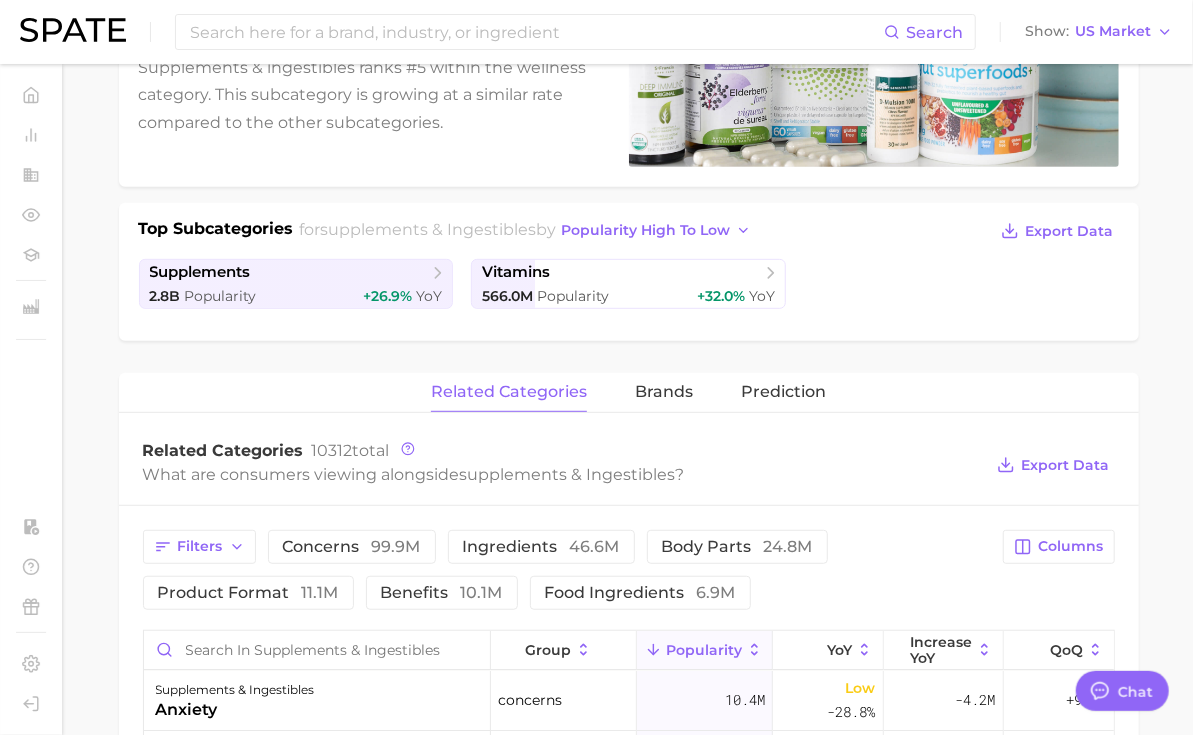 scroll, scrollTop: 405, scrollLeft: 0, axis: vertical 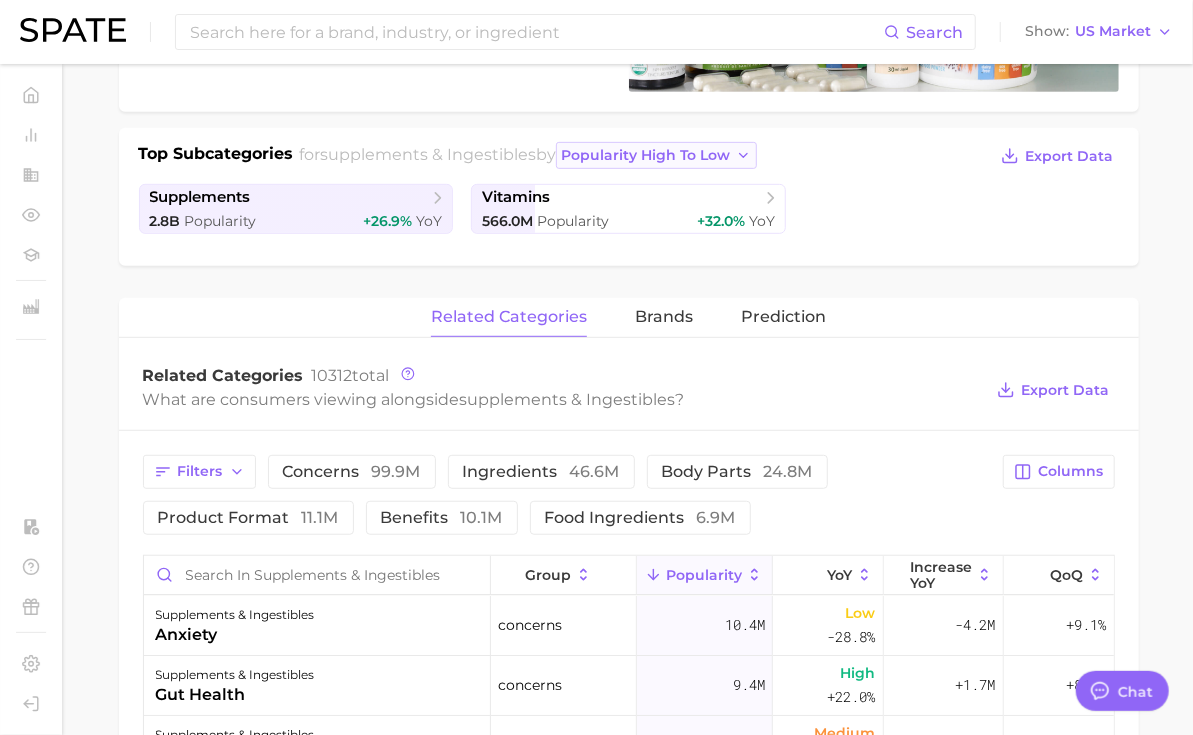 click on "popularity high to low" at bounding box center (645, 155) 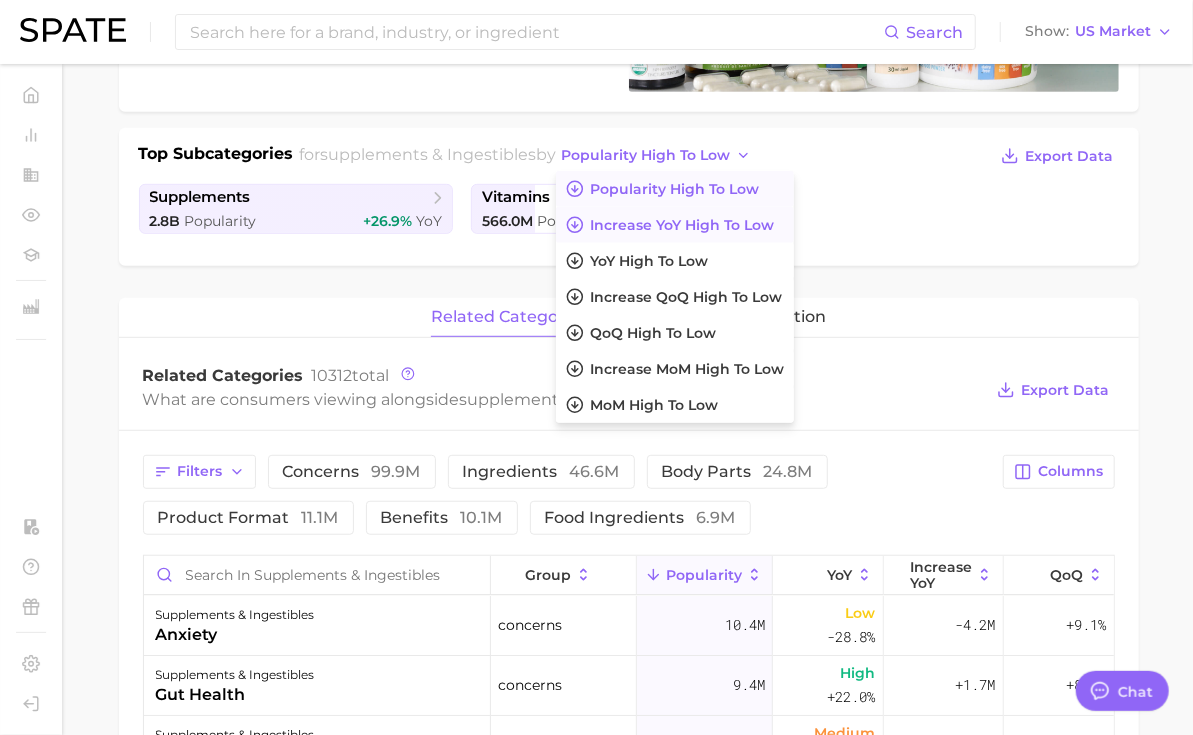 click on "Increase YoY   high to low" at bounding box center (682, 225) 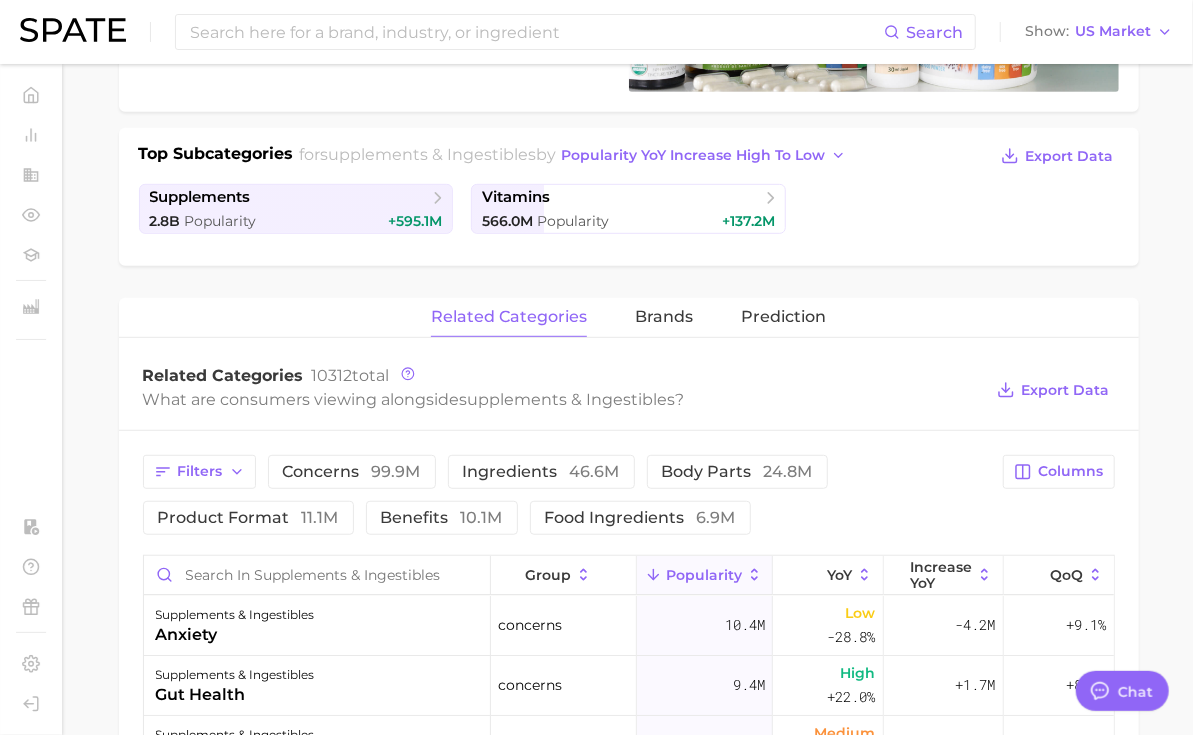 scroll, scrollTop: 0, scrollLeft: 0, axis: both 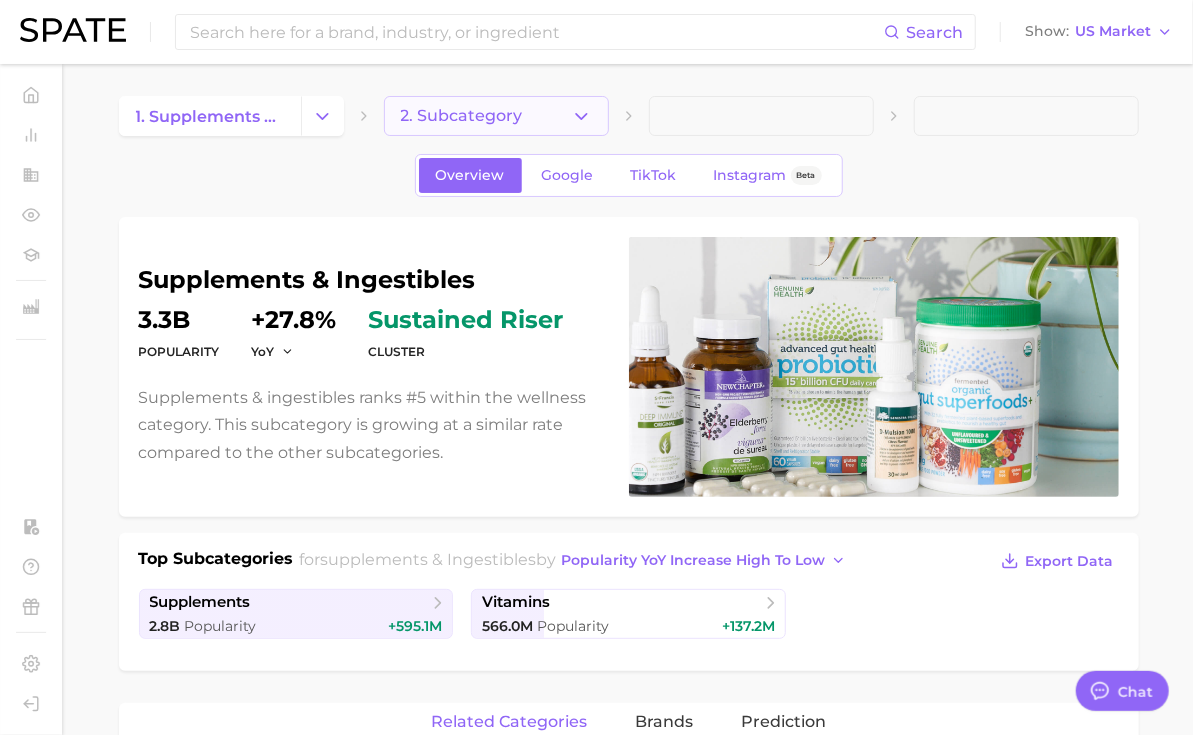 click on "2. Subcategory" at bounding box center (496, 116) 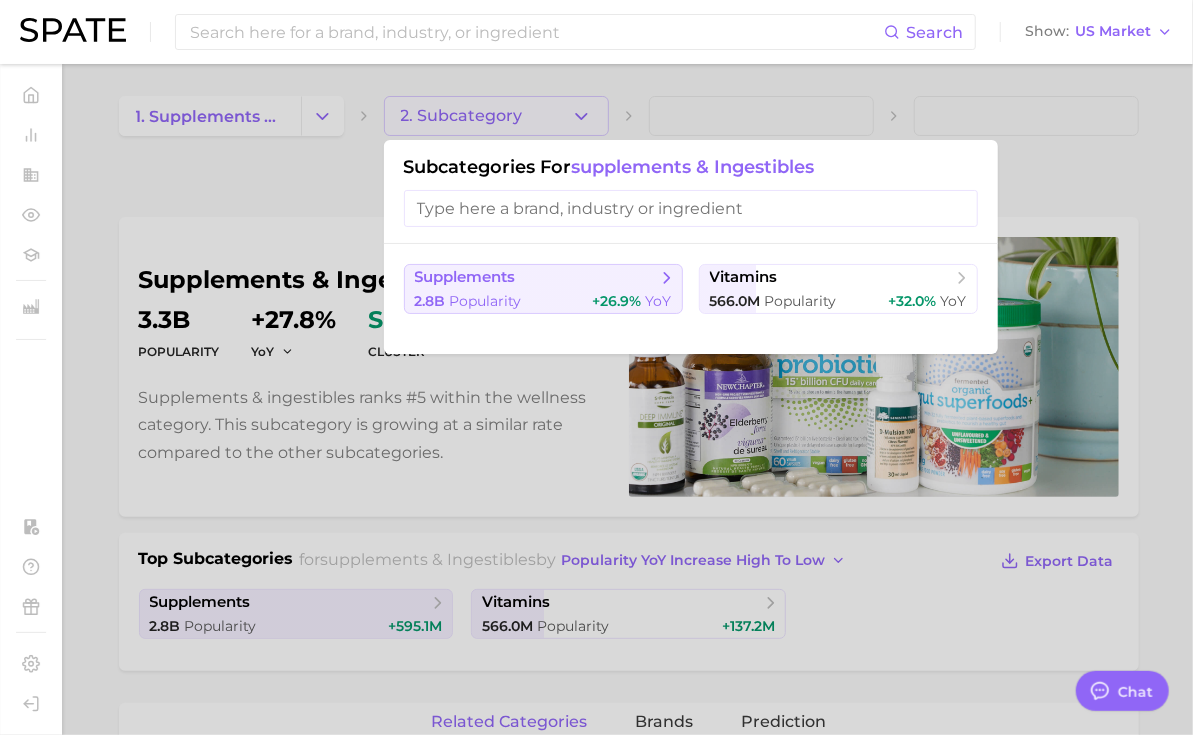 click on "supplements" at bounding box center [536, 278] 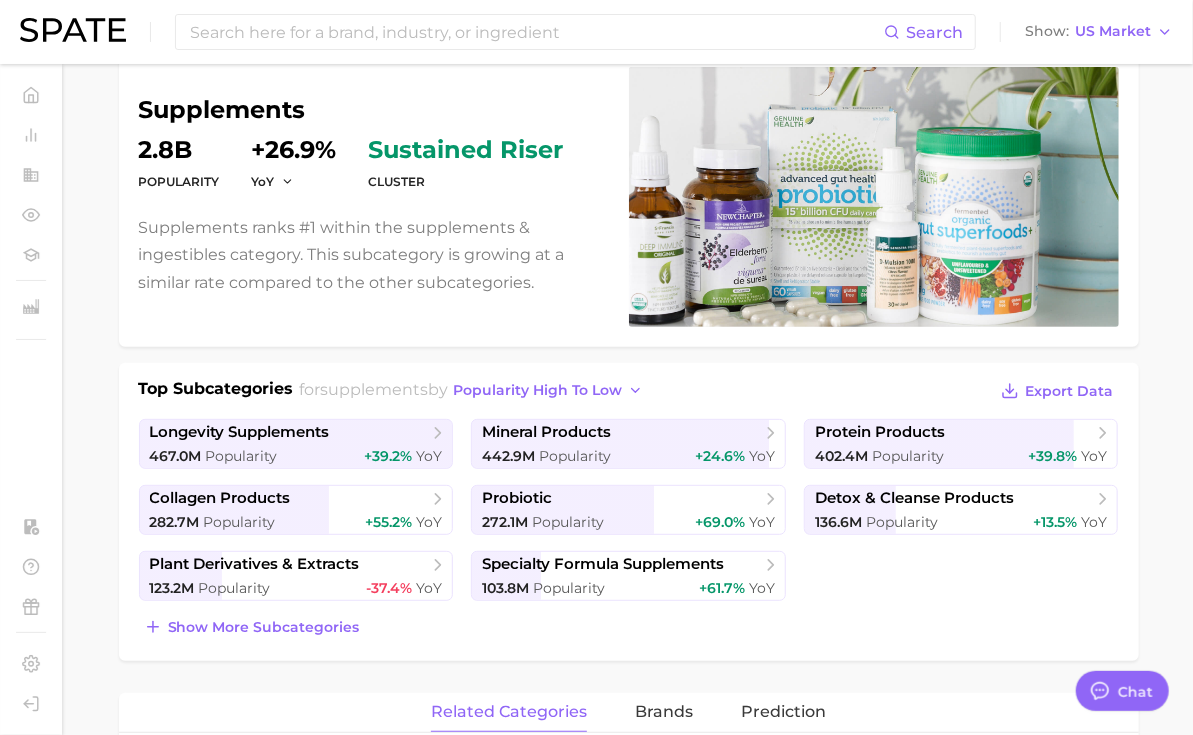 scroll, scrollTop: 0, scrollLeft: 0, axis: both 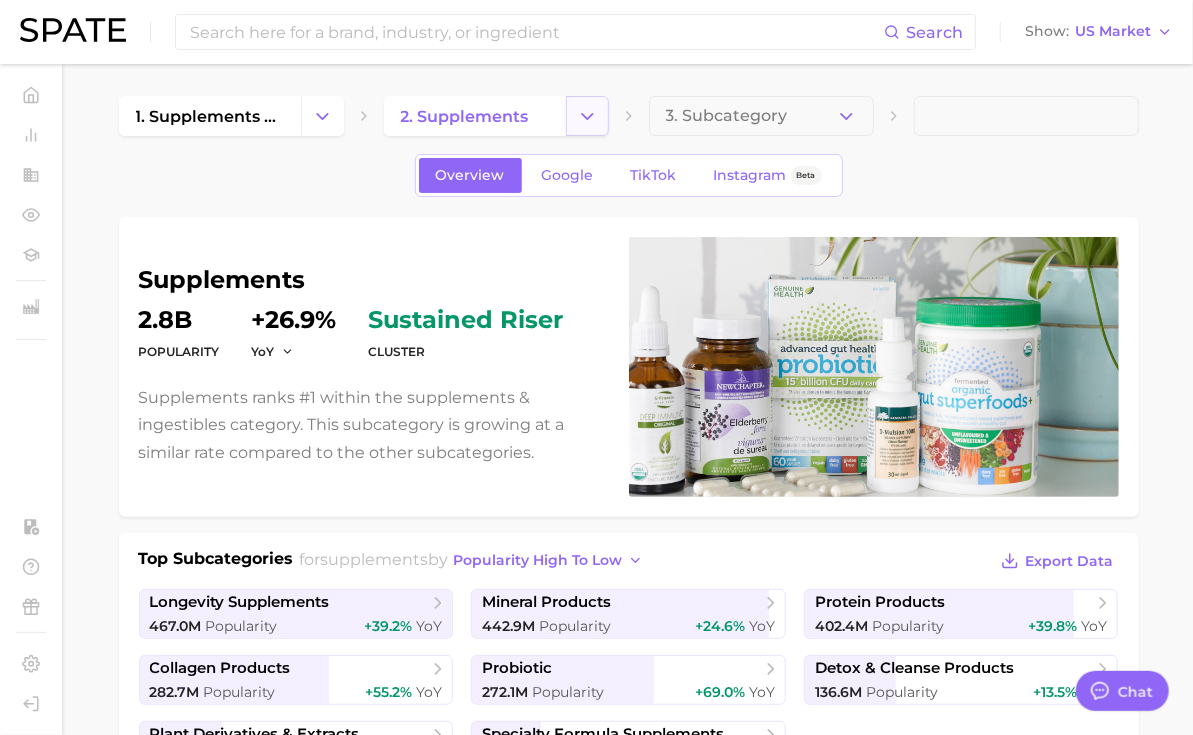 click 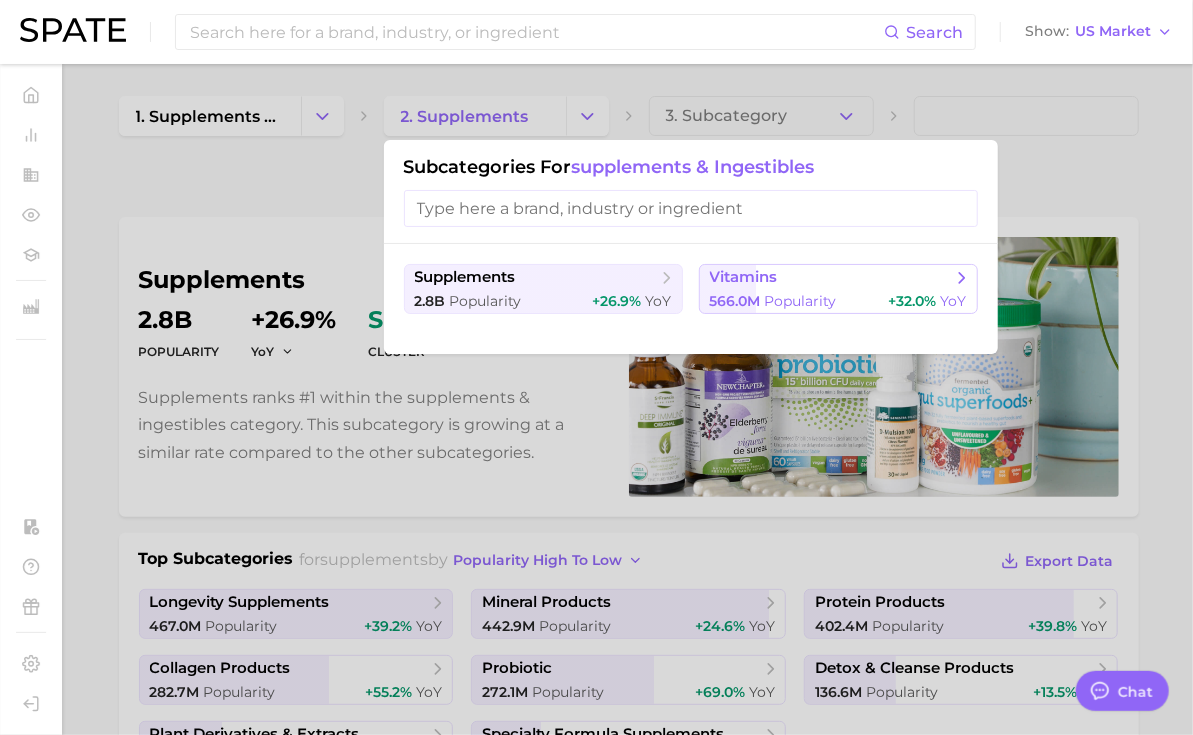 click on "566.0m   Popularity" at bounding box center [773, 301] 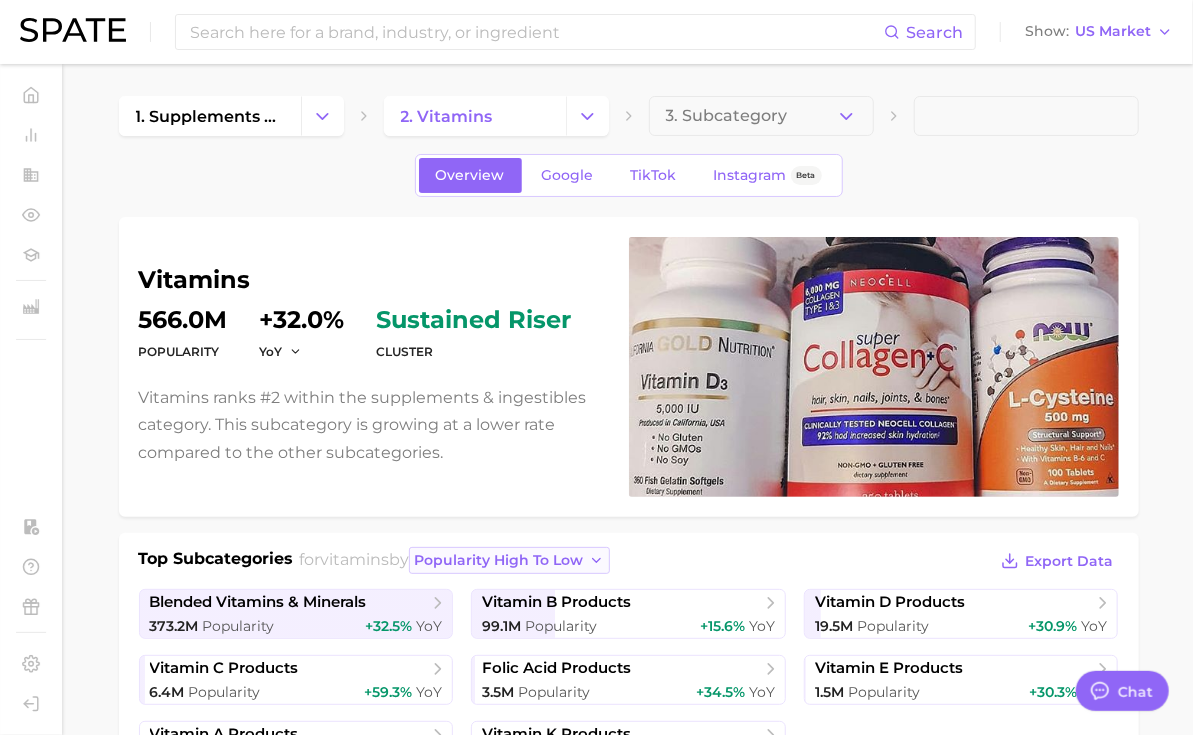 scroll, scrollTop: 111, scrollLeft: 0, axis: vertical 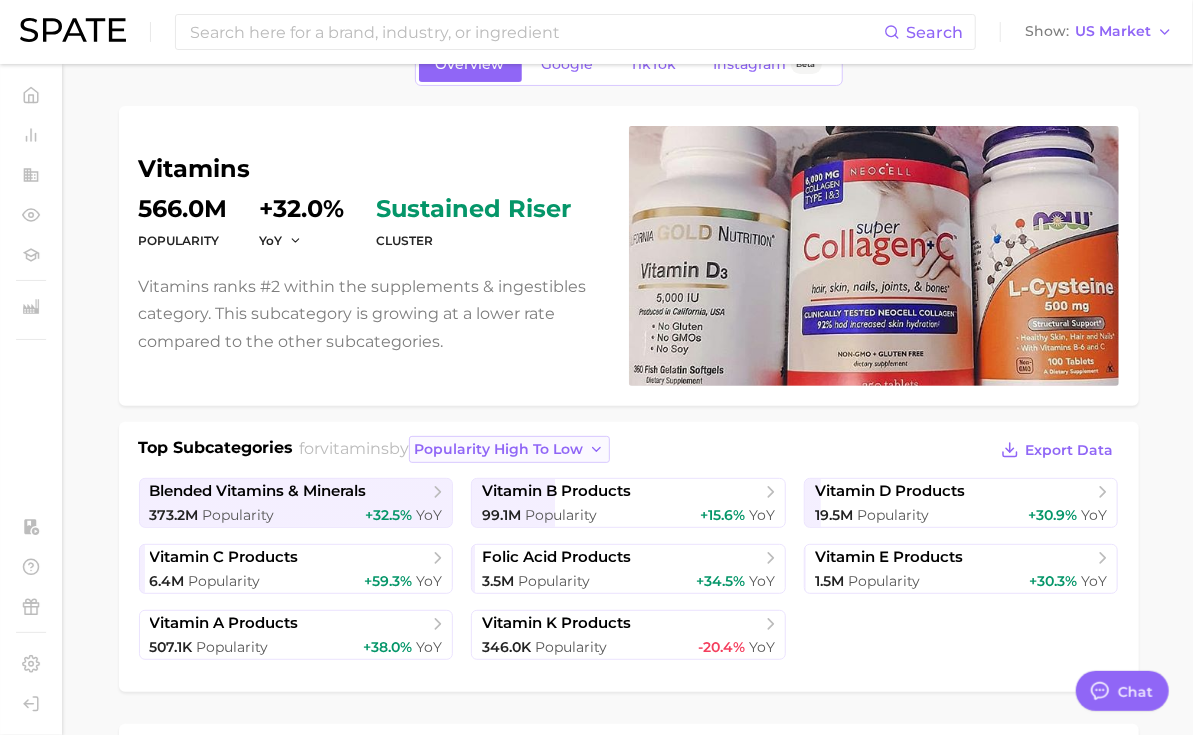 click on "popularity high to low" at bounding box center [498, 449] 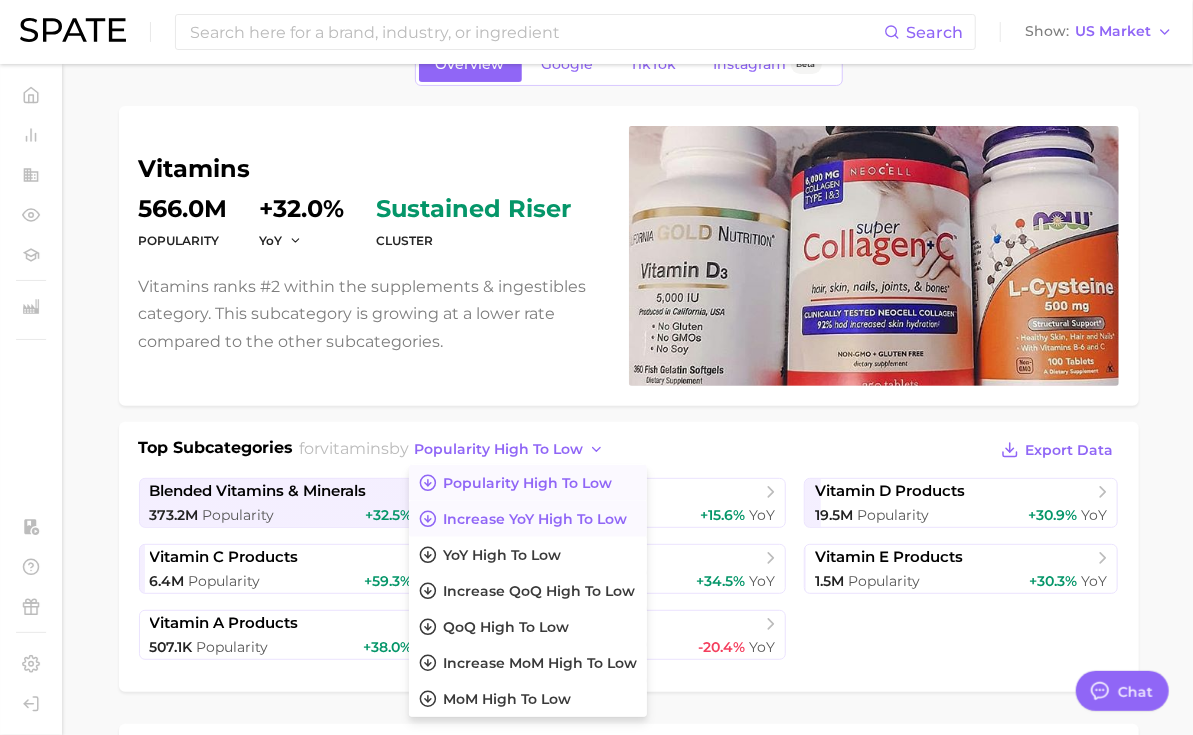 click on "Increase YoY   high to low" at bounding box center (535, 519) 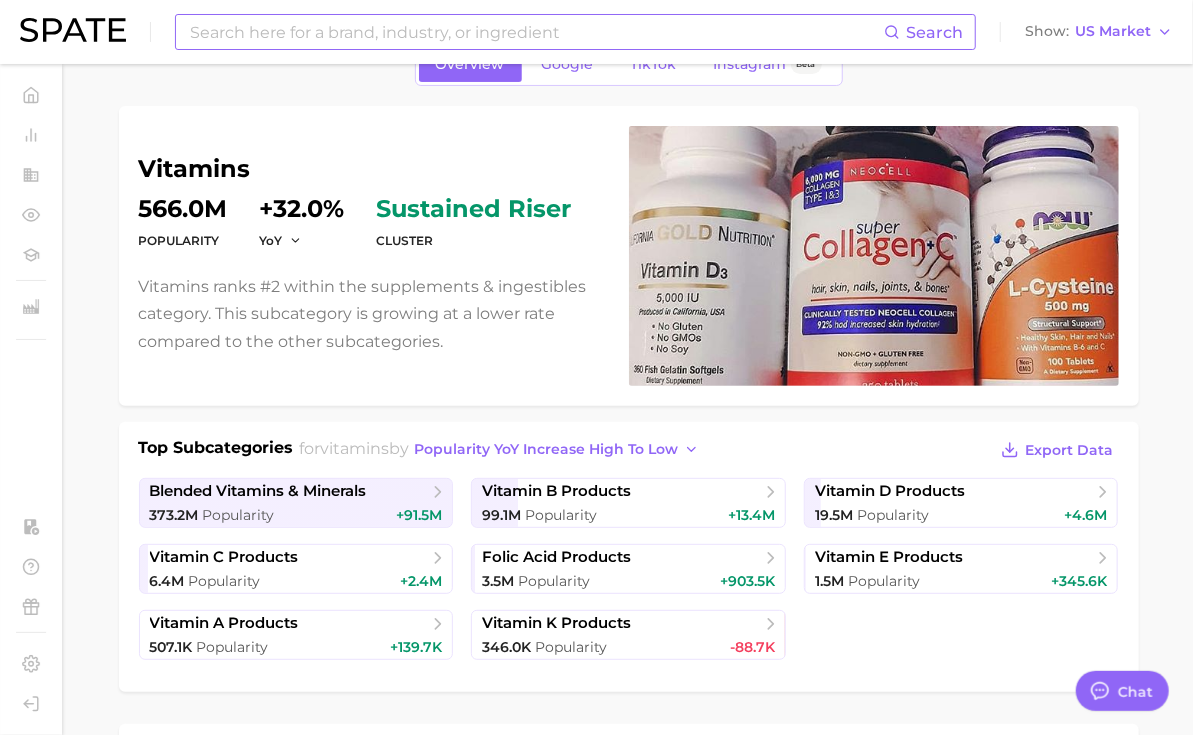 click at bounding box center [536, 32] 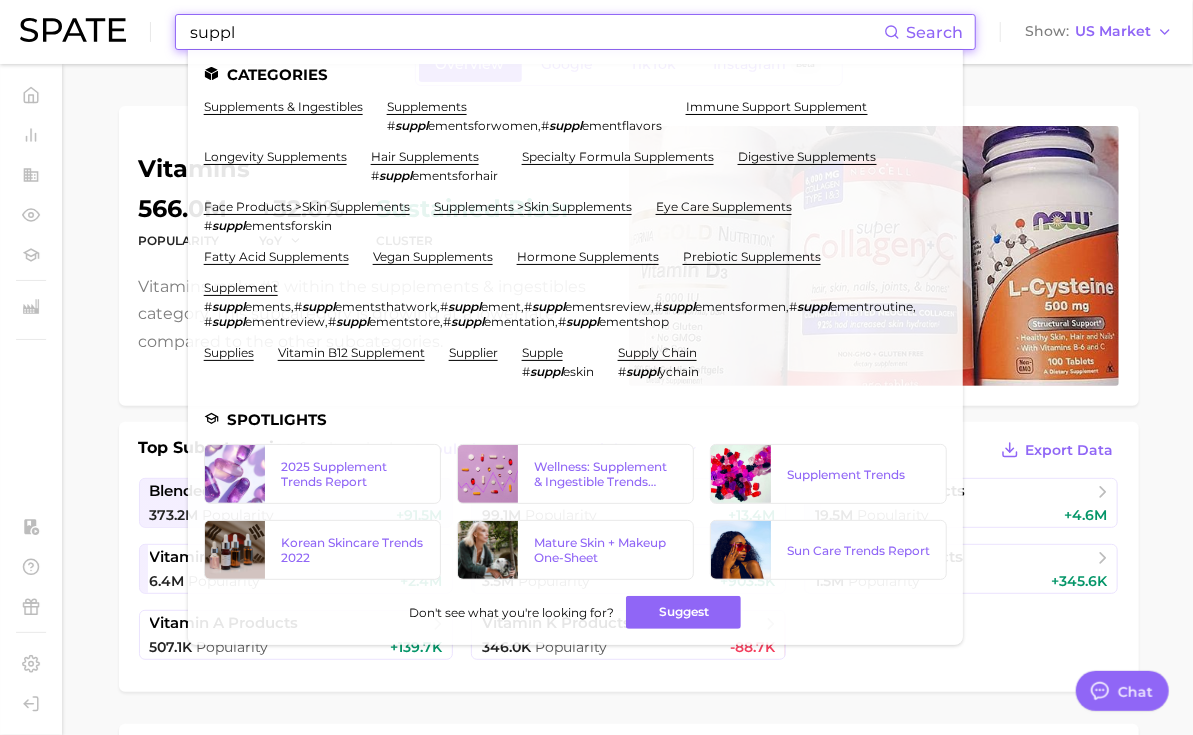 type on "suppl" 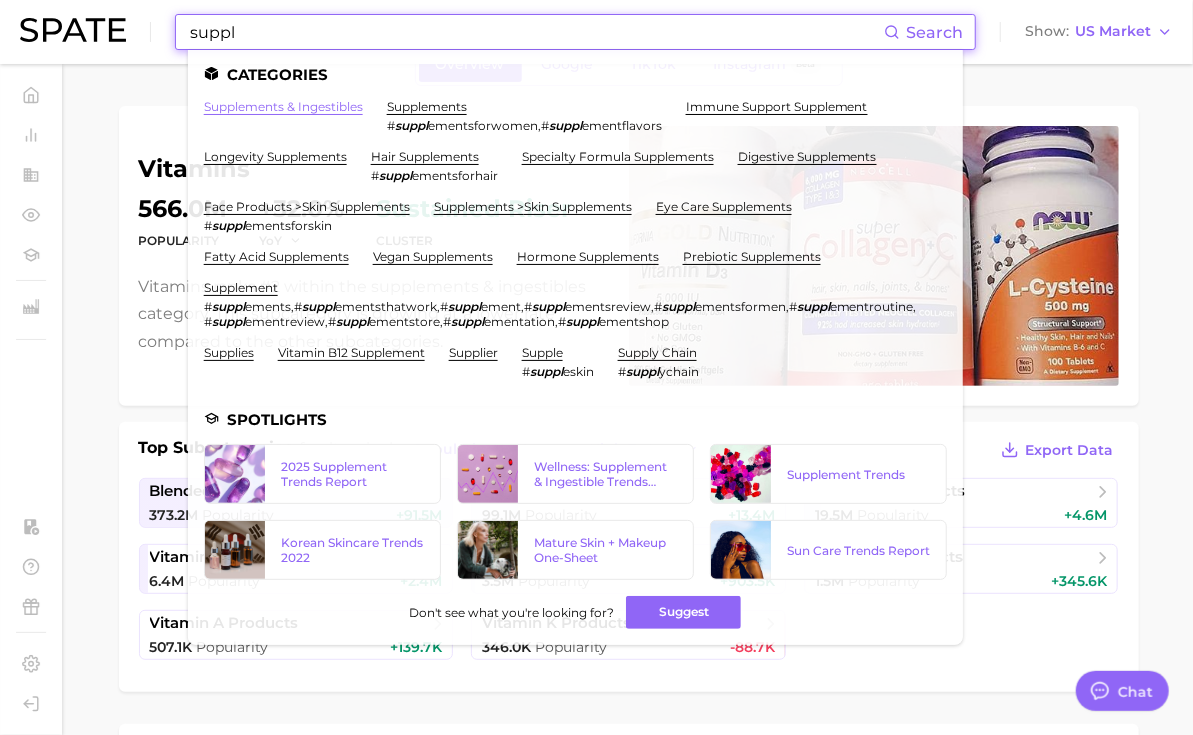click on "supplements & ingestibles" at bounding box center [283, 106] 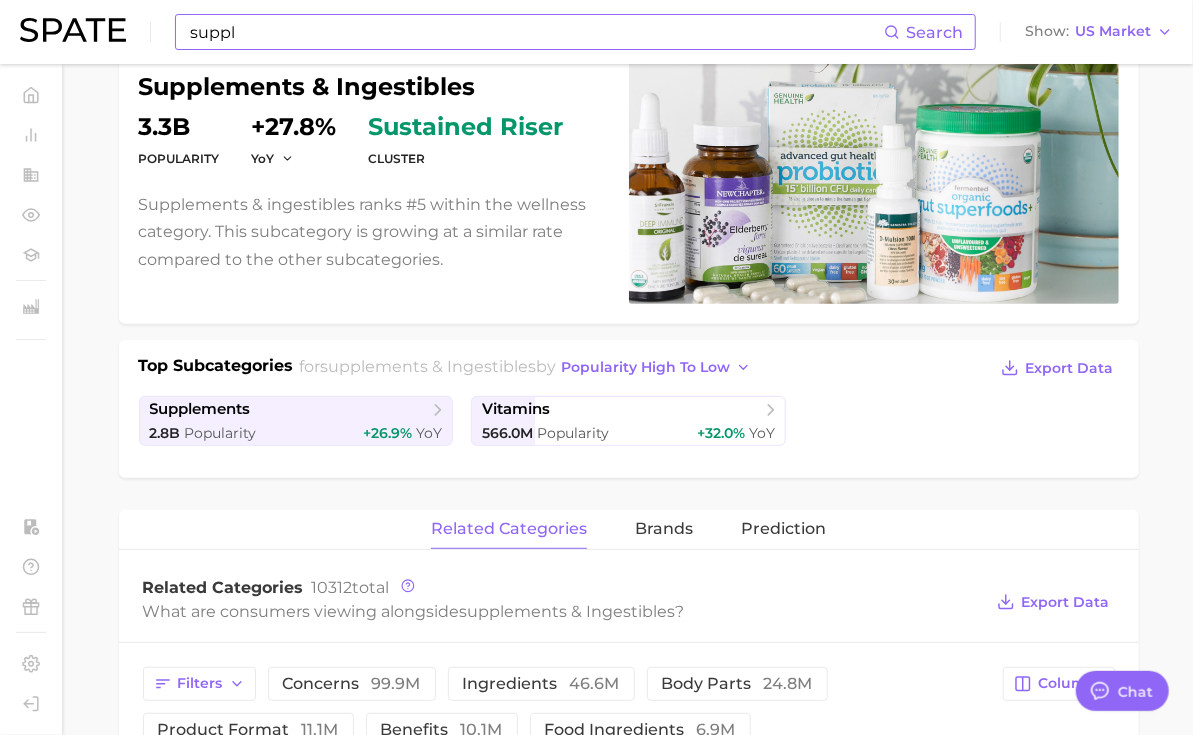 scroll, scrollTop: 568, scrollLeft: 0, axis: vertical 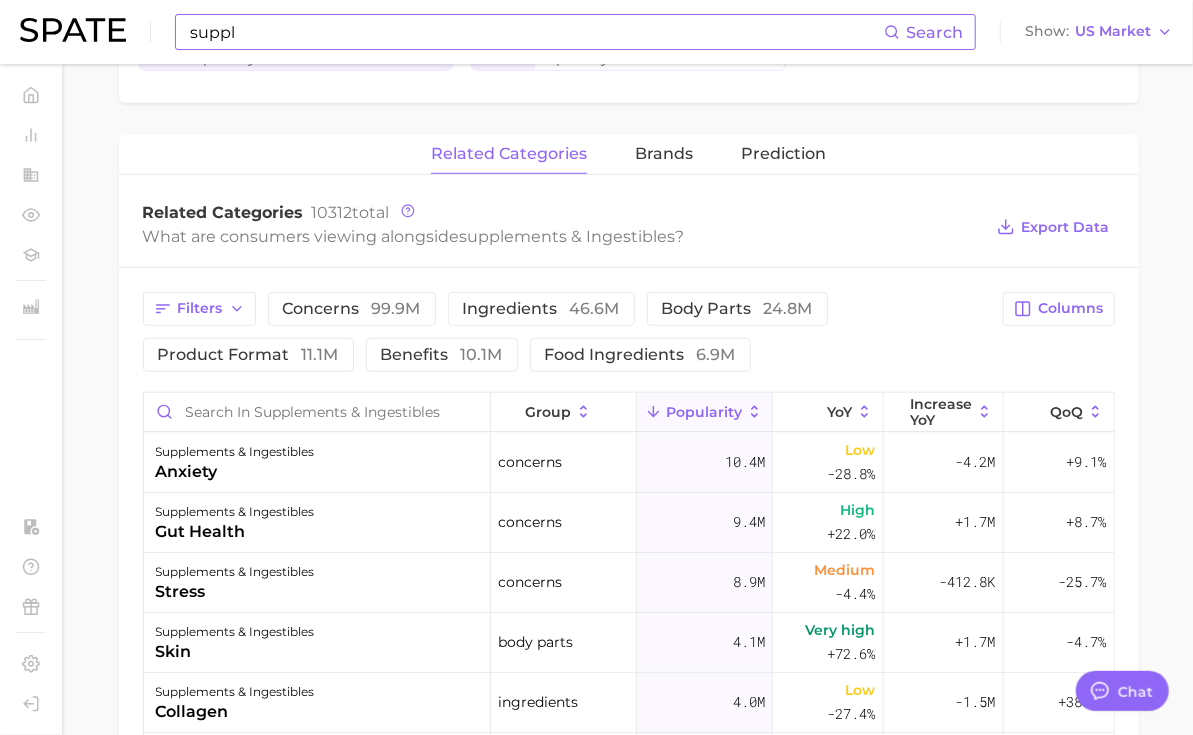 click on "Filters concerns   99.9m ingredients   46.6m body parts   24.8m product format   11.1m benefits   10.1m food ingredients   6.9m" at bounding box center [567, 332] 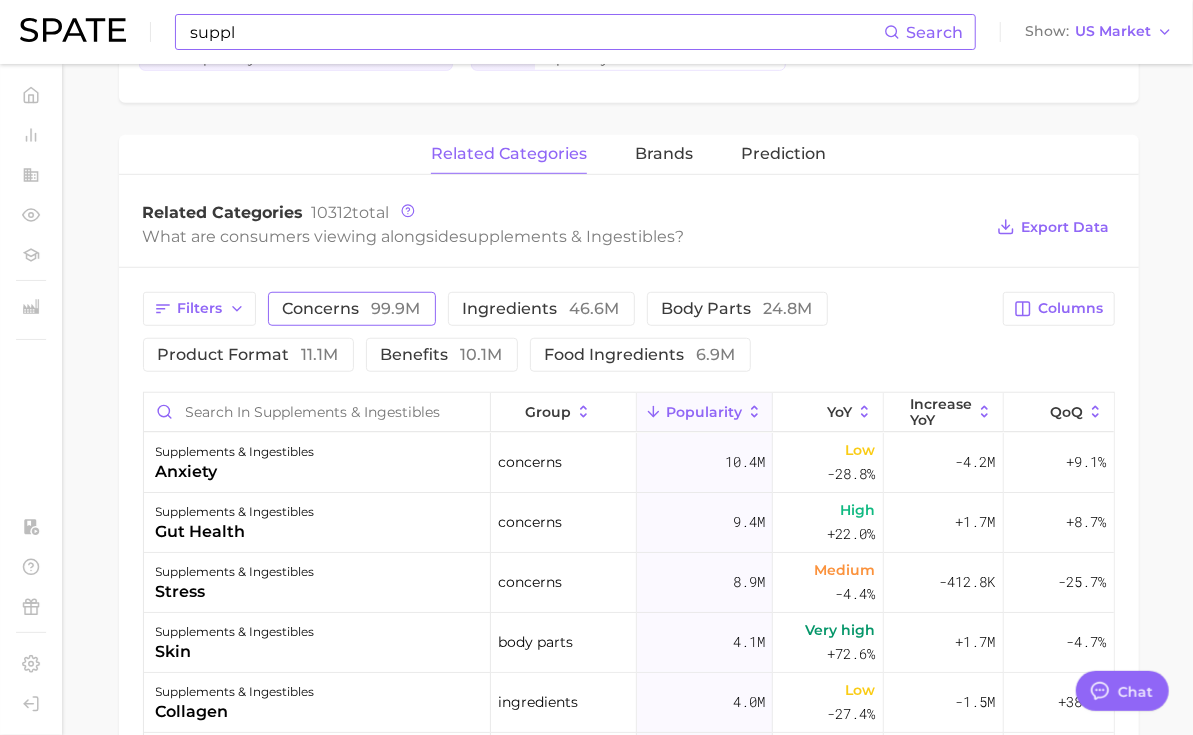 click on "99.9m" at bounding box center [396, 308] 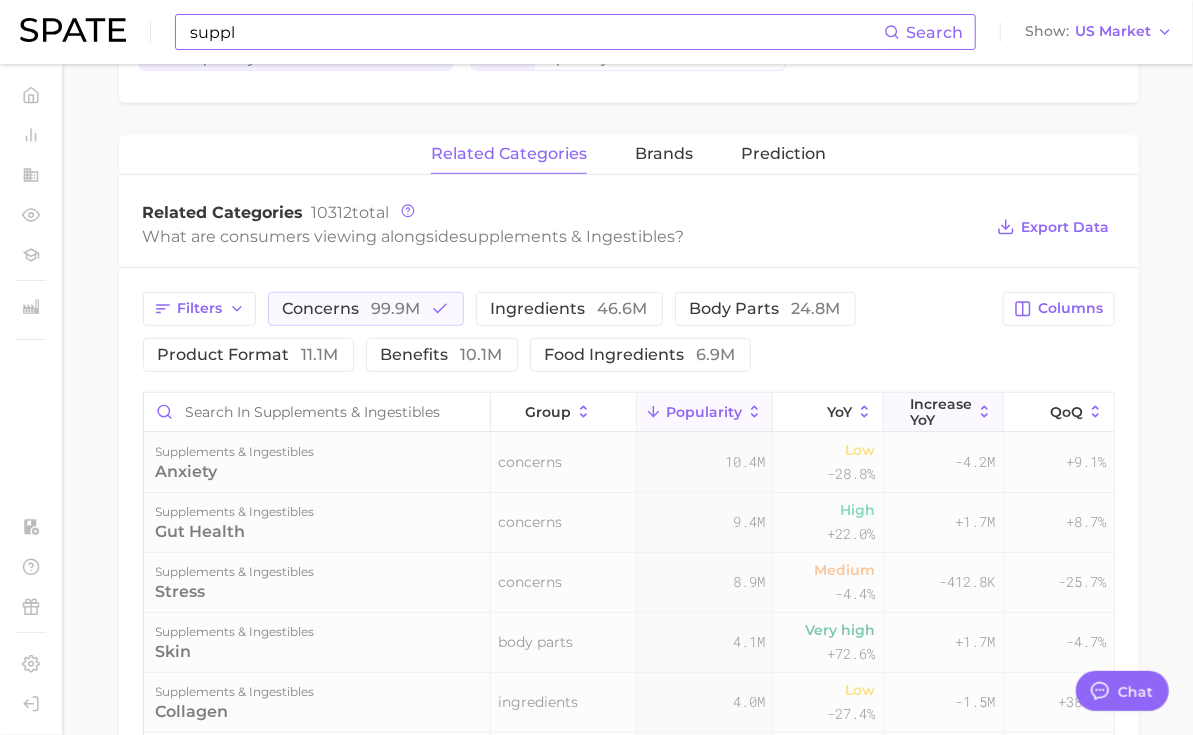 click on "Increase YoY" at bounding box center (941, 412) 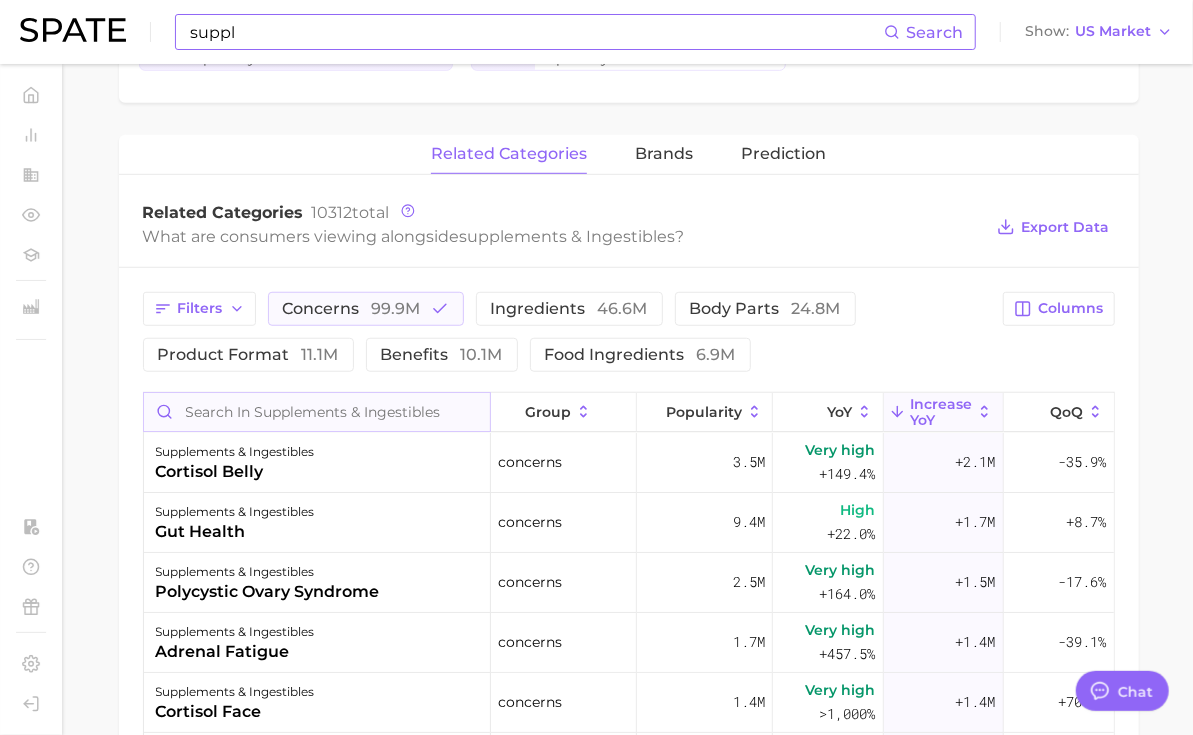 click at bounding box center (317, 412) 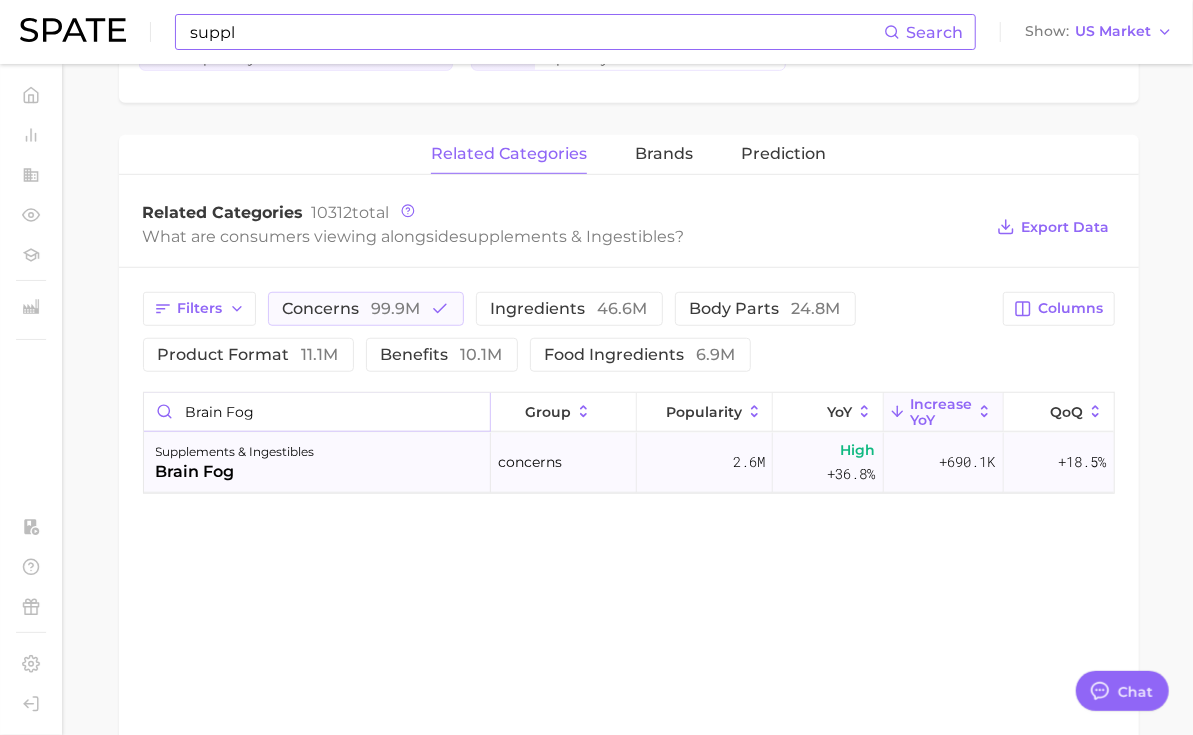type on "brain fog" 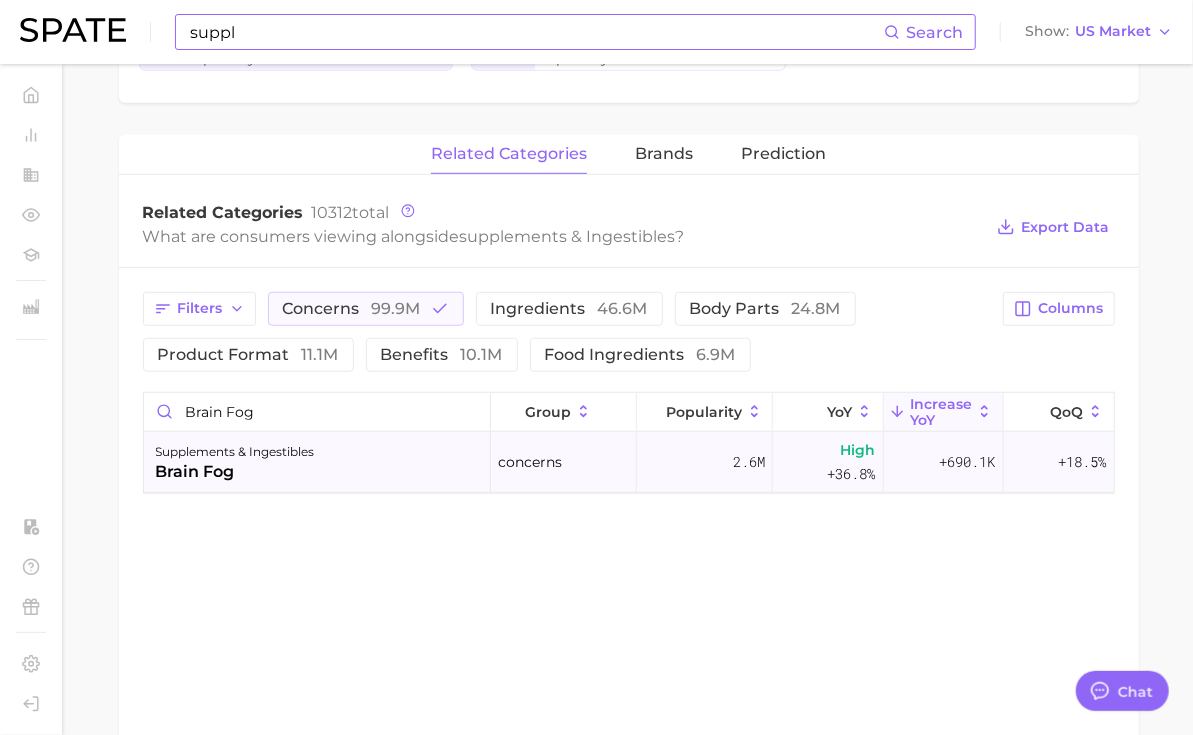 click on "supplements & ingestibles brain fog" at bounding box center [318, 463] 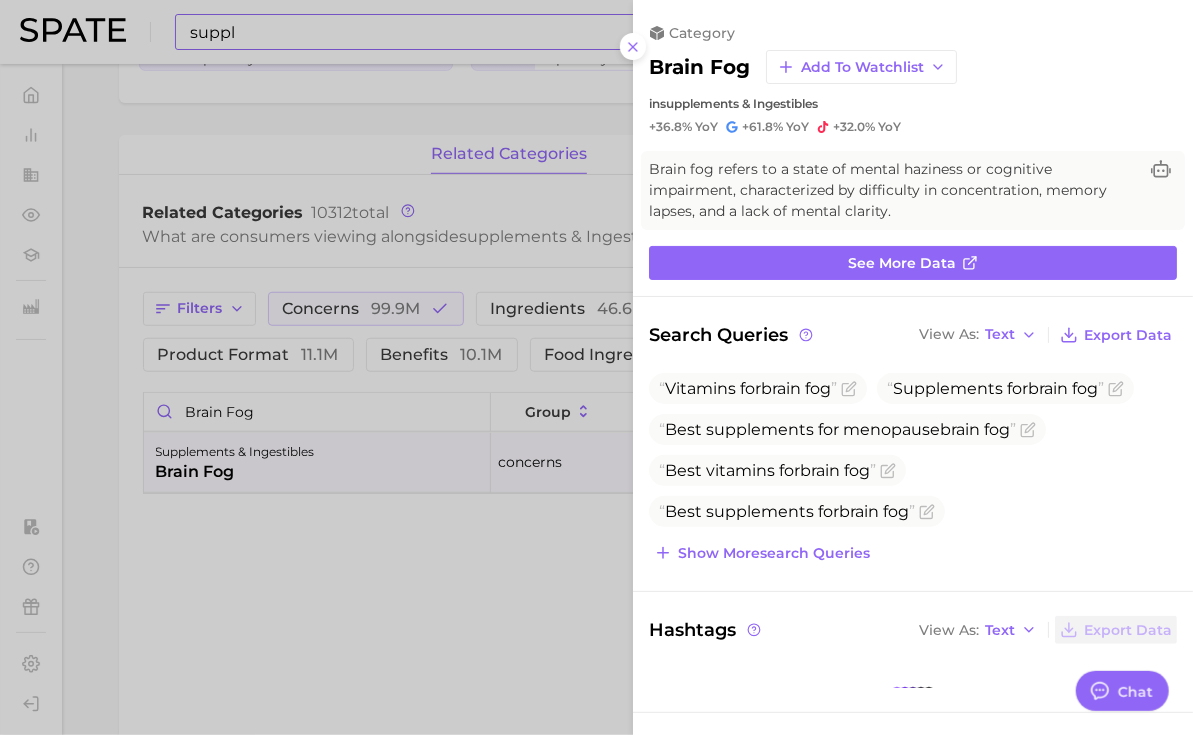 click at bounding box center [596, 367] 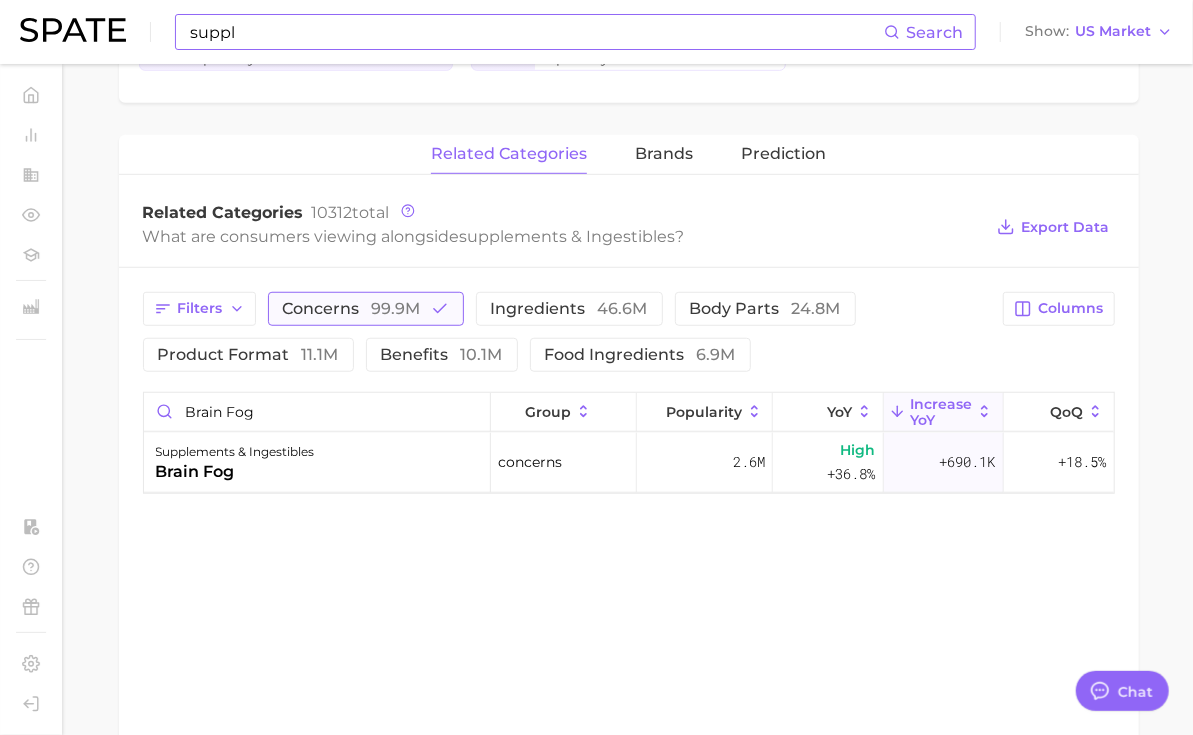 click on "99.9m" at bounding box center (396, 308) 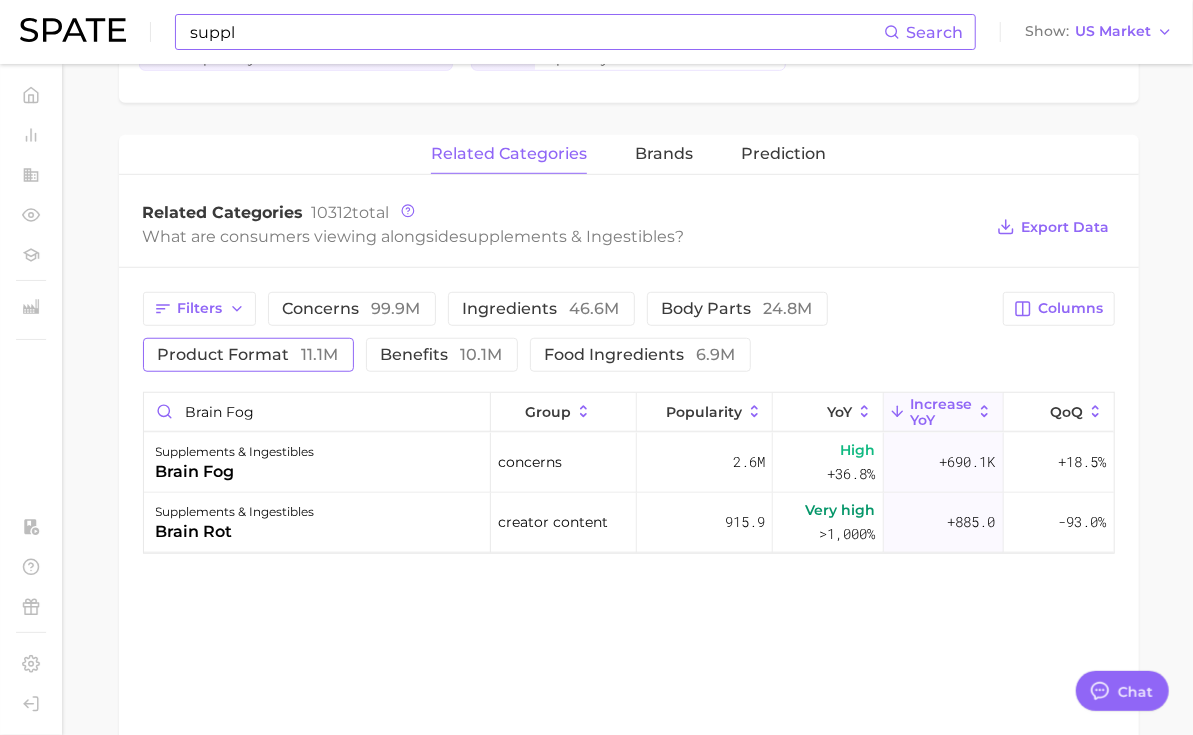 click on "product format   11.1m" at bounding box center (248, 355) 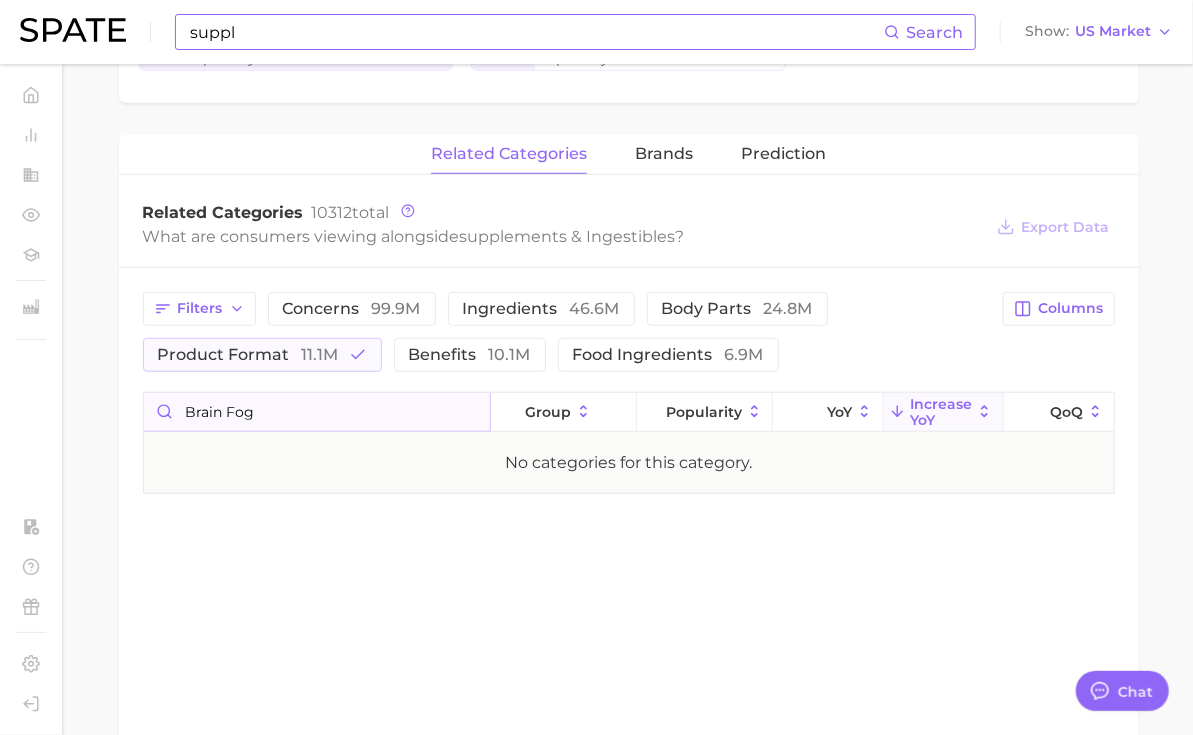 click on "brain fog" at bounding box center (317, 412) 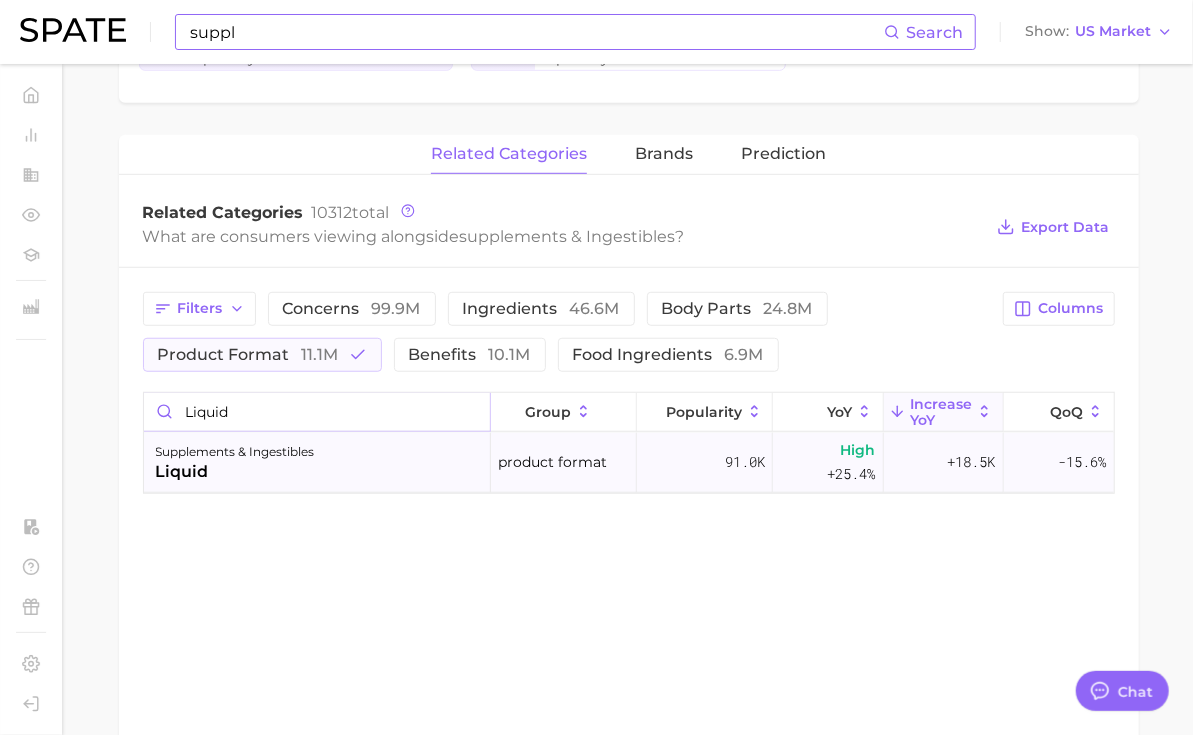 type on "liquid" 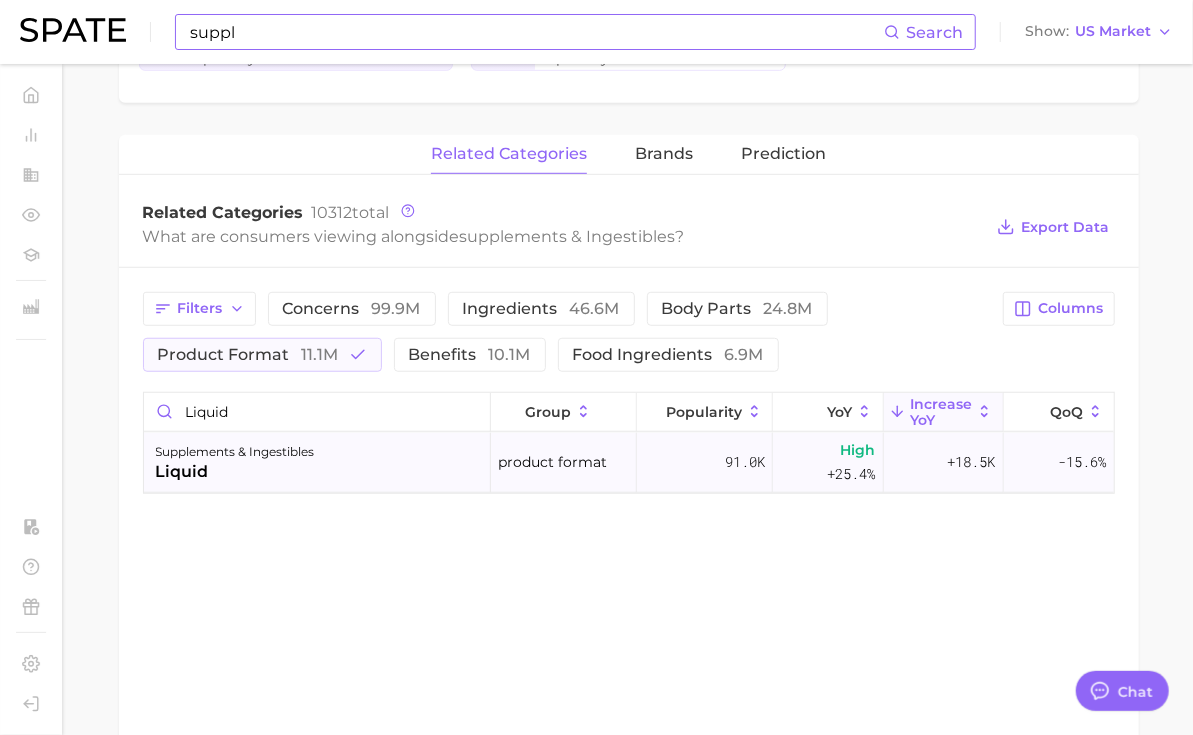 click on "supplements & ingestibles" at bounding box center [235, 452] 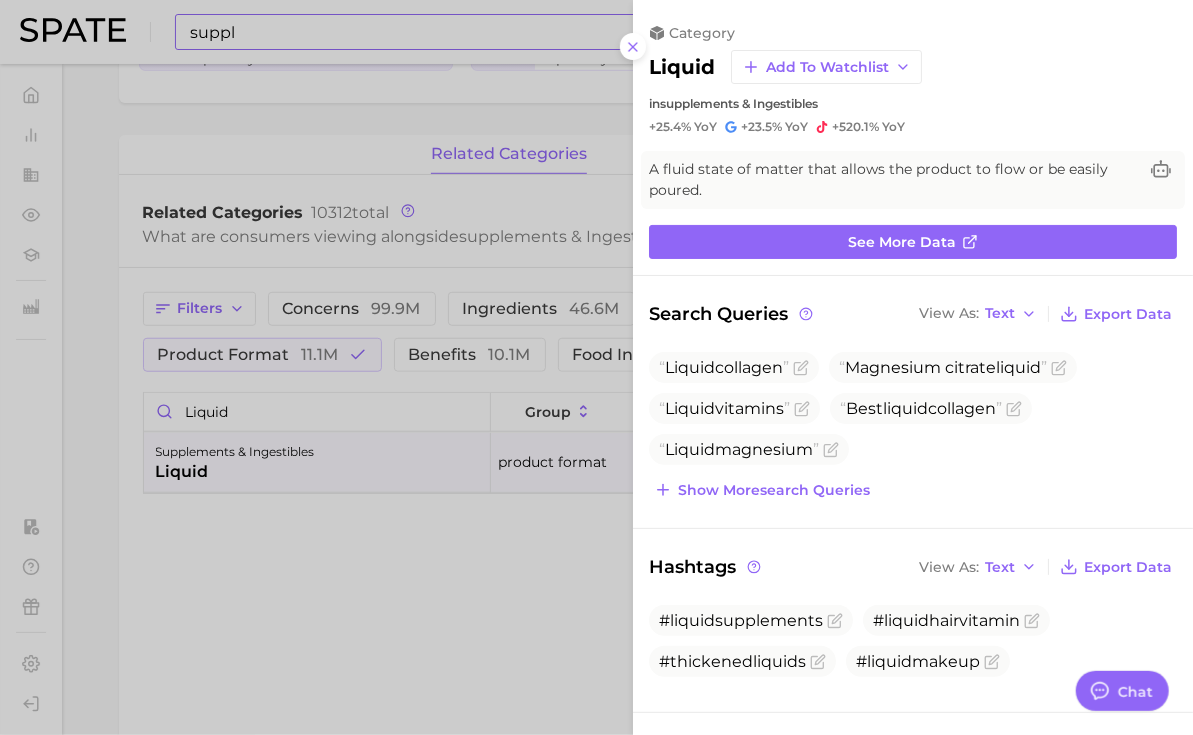 scroll, scrollTop: 0, scrollLeft: 0, axis: both 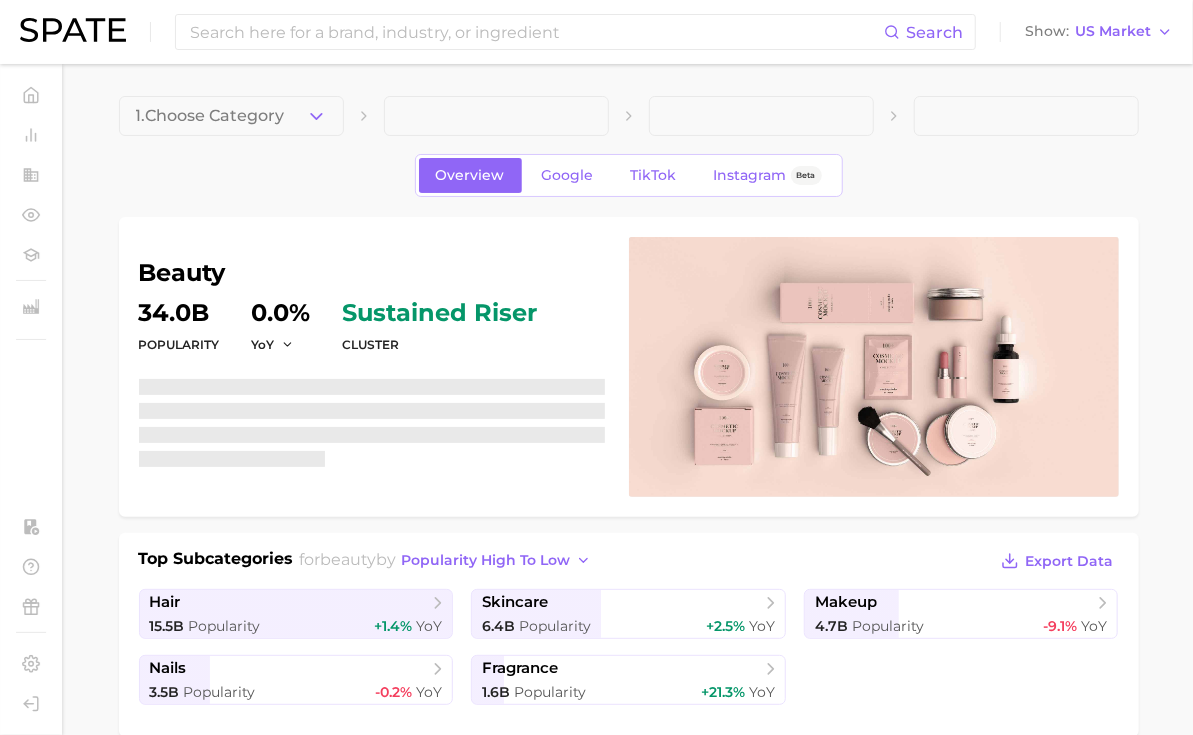 click on "1.  Choose Category Overview Google TikTok Instagram Beta beauty Popularity 34.0b YoY 0.0% cluster sustained riser Top Subcategories for  beauty  by  popularity high to low Export Data hair 15.5b   Popularity +1.4%   YoY skincare 6.4b   Popularity +2.5%   YoY makeup 4.7b   Popularity -9.1%   YoY nails 3.5b   Popularity -0.2%   YoY fragrance 1.6b   Popularity +21.3%   YoY related categories brands Prediction Related Categories [NUMBER]  total What are consumers viewing alongside  beauty ? Export Data Filters hair looks   952.1m body parts   836.8m concerns   655.1m hair type   193.3m product format   133.9m ingredients   100.8m Columns group Popularity YoY QoQ beauty hair body parts 214.7m Medium +1.9% +2.5% beauty hairstyle hair looks 155.8m Medium -7.5% -0.4% beauty skin body parts 108.8m Medium -9.5% -11.0% beauty haircut hair looks 108.8m Medium +0.7% +7.4% beauty nail body parts 104.0m Medium -4.6% +21.3% beauty braids hair looks 76.1m Medium -3.6% +13.8% beauty eyelashes body parts 72.2m Low face" at bounding box center [628, 974] 